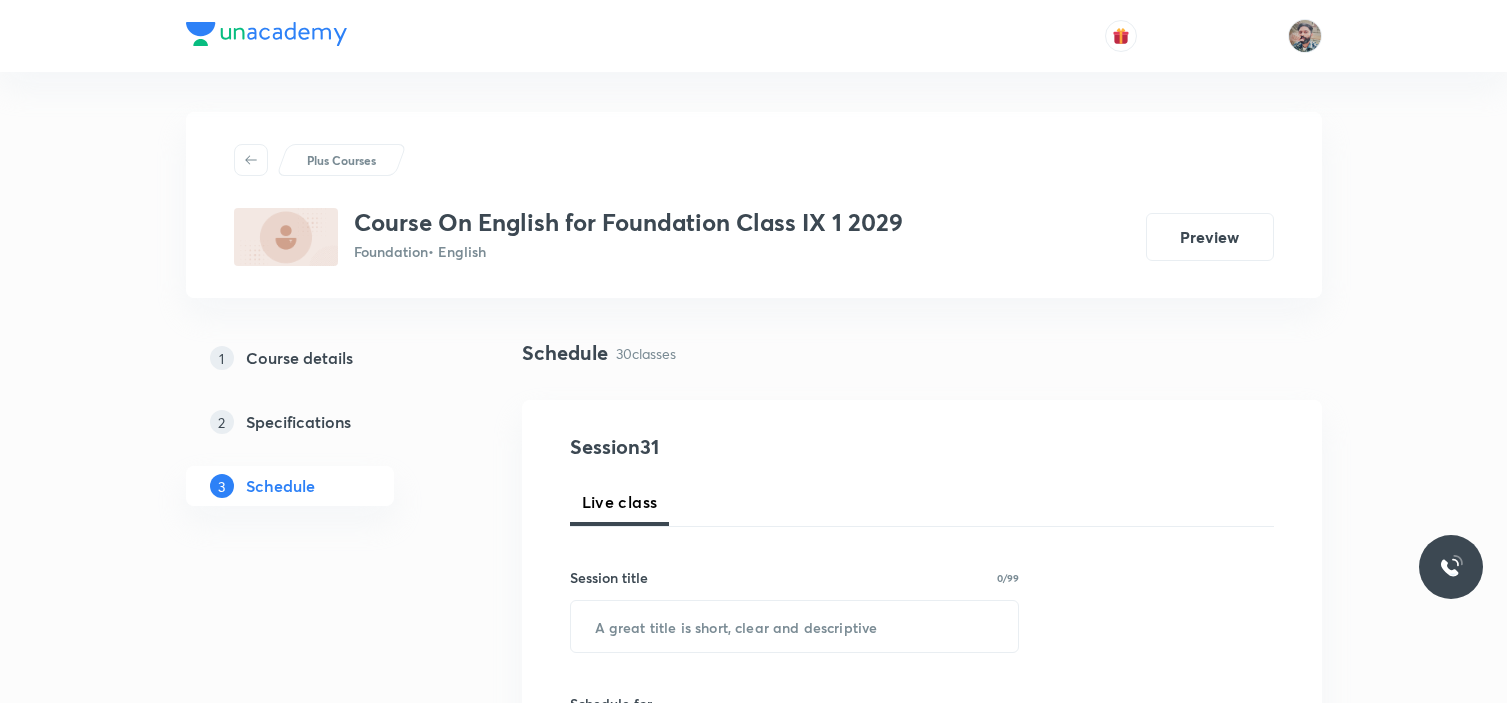 scroll, scrollTop: 5555, scrollLeft: 0, axis: vertical 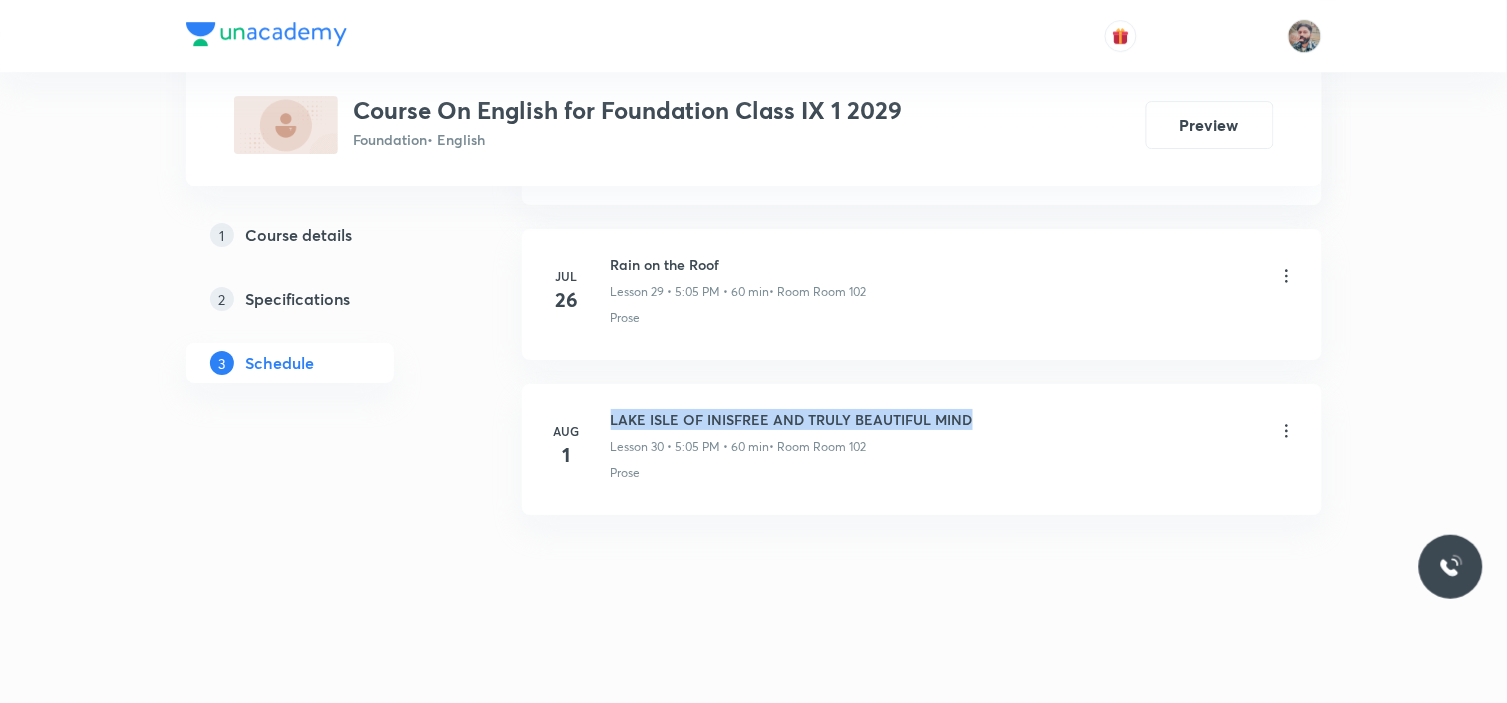 drag, startPoint x: 613, startPoint y: 414, endPoint x: 1013, endPoint y: 397, distance: 400.36108 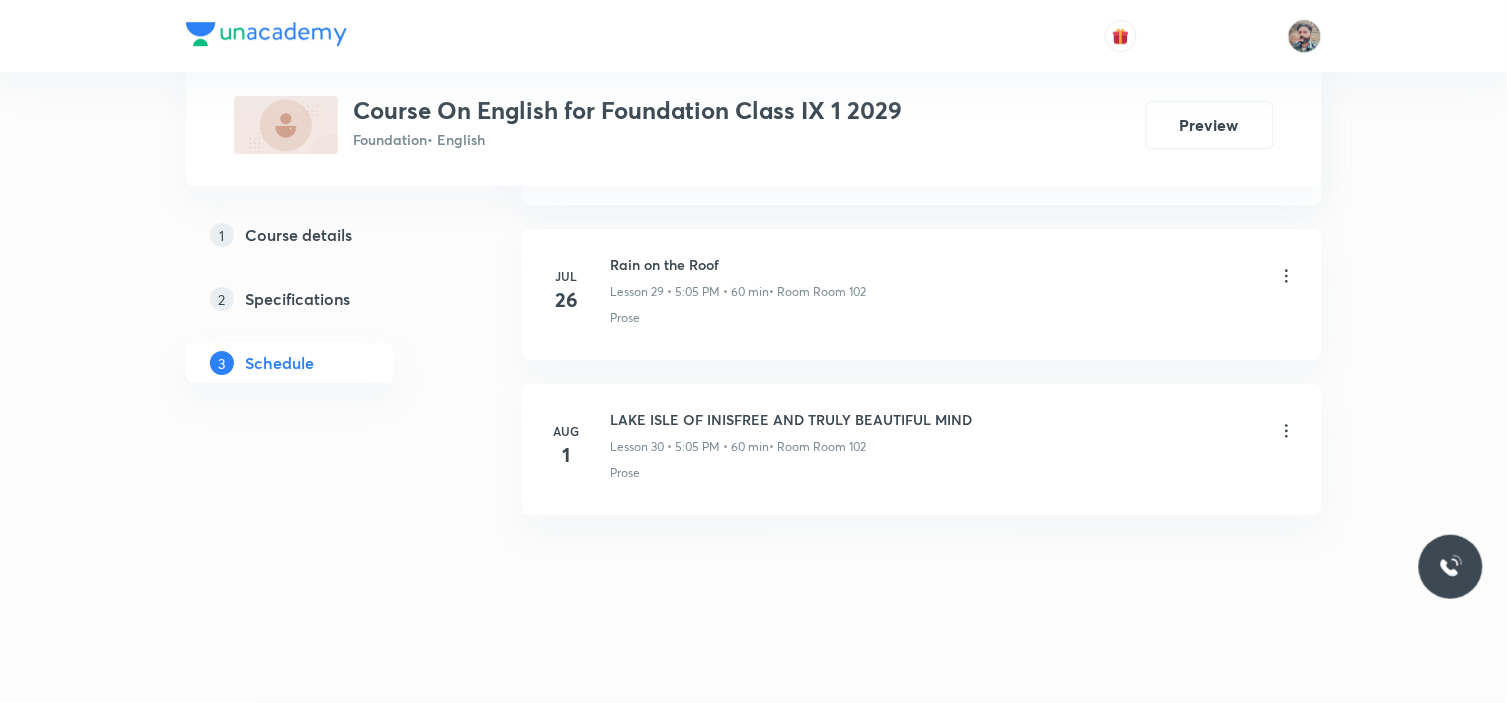 click 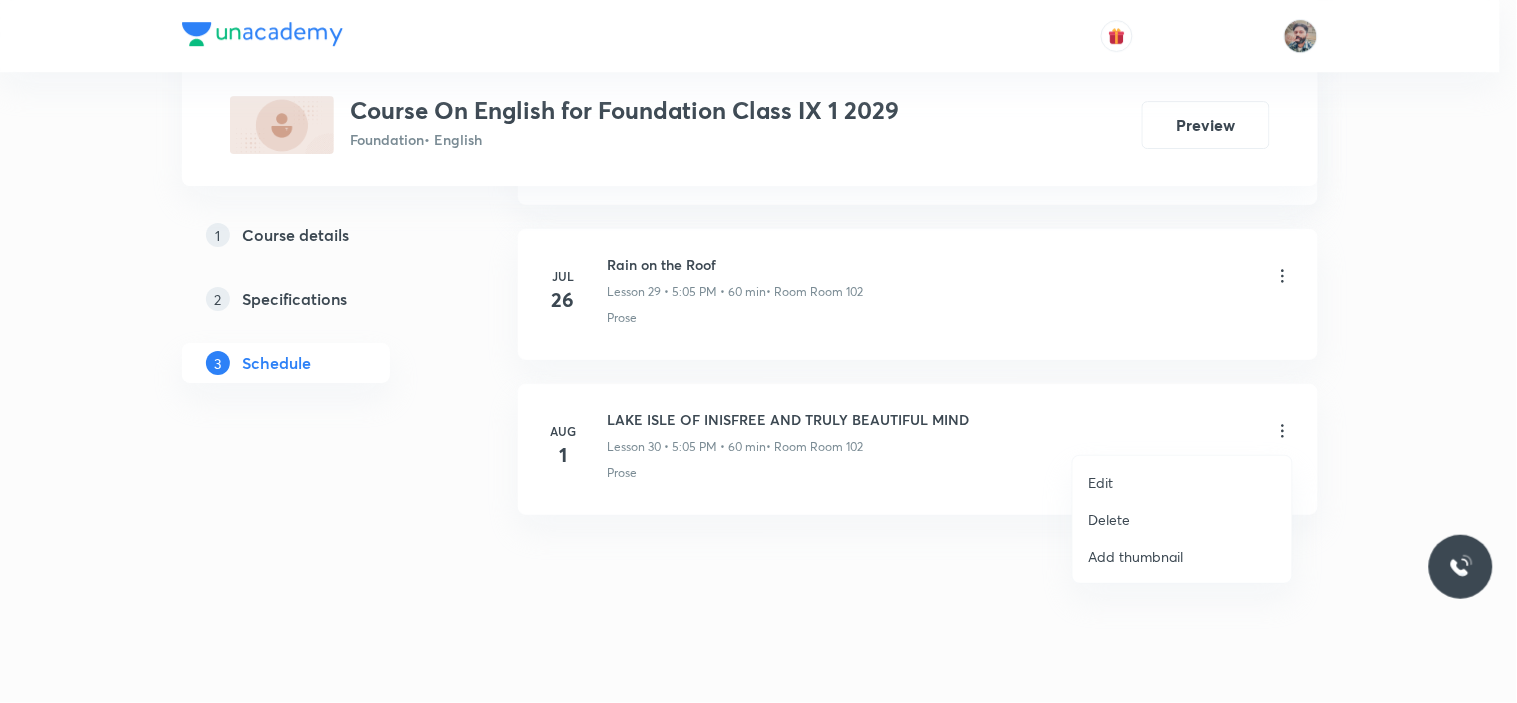 click at bounding box center (758, 351) 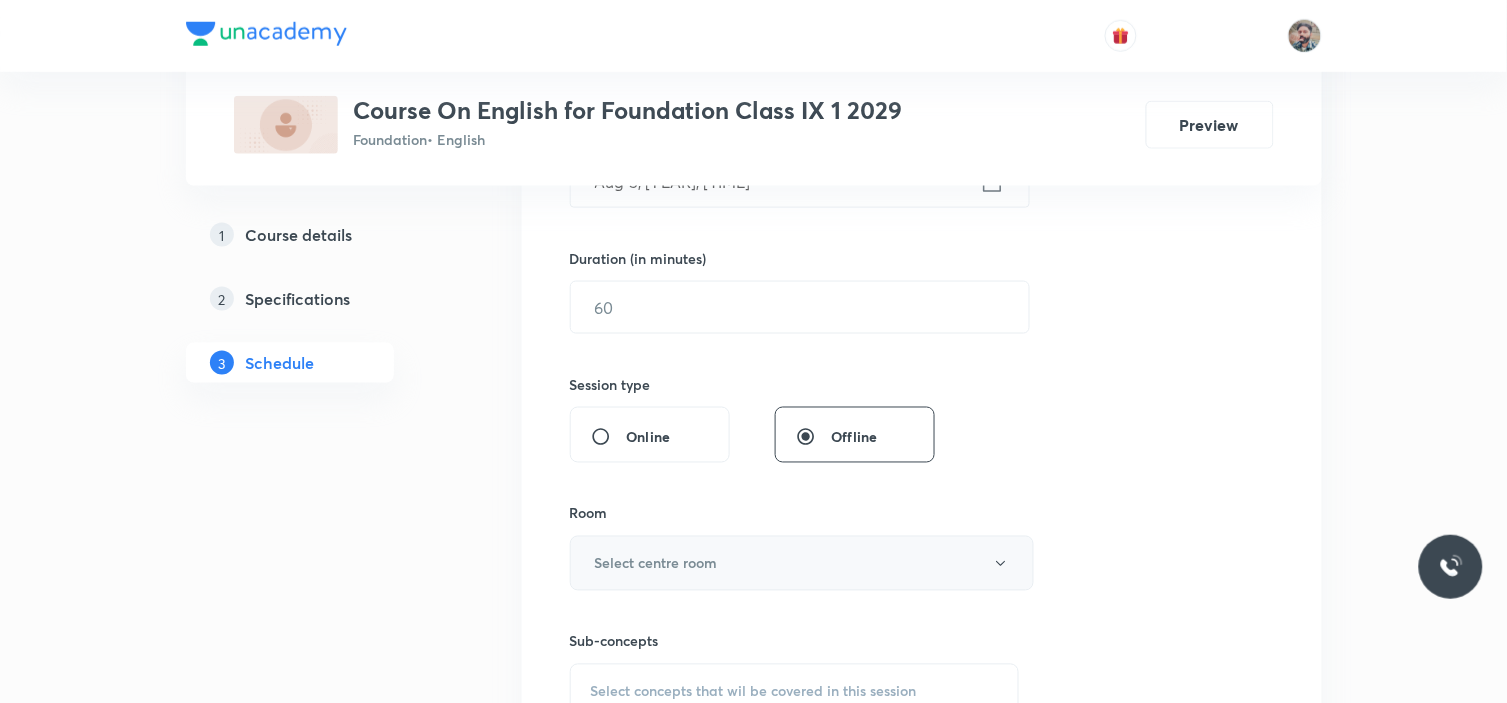 scroll, scrollTop: 666, scrollLeft: 0, axis: vertical 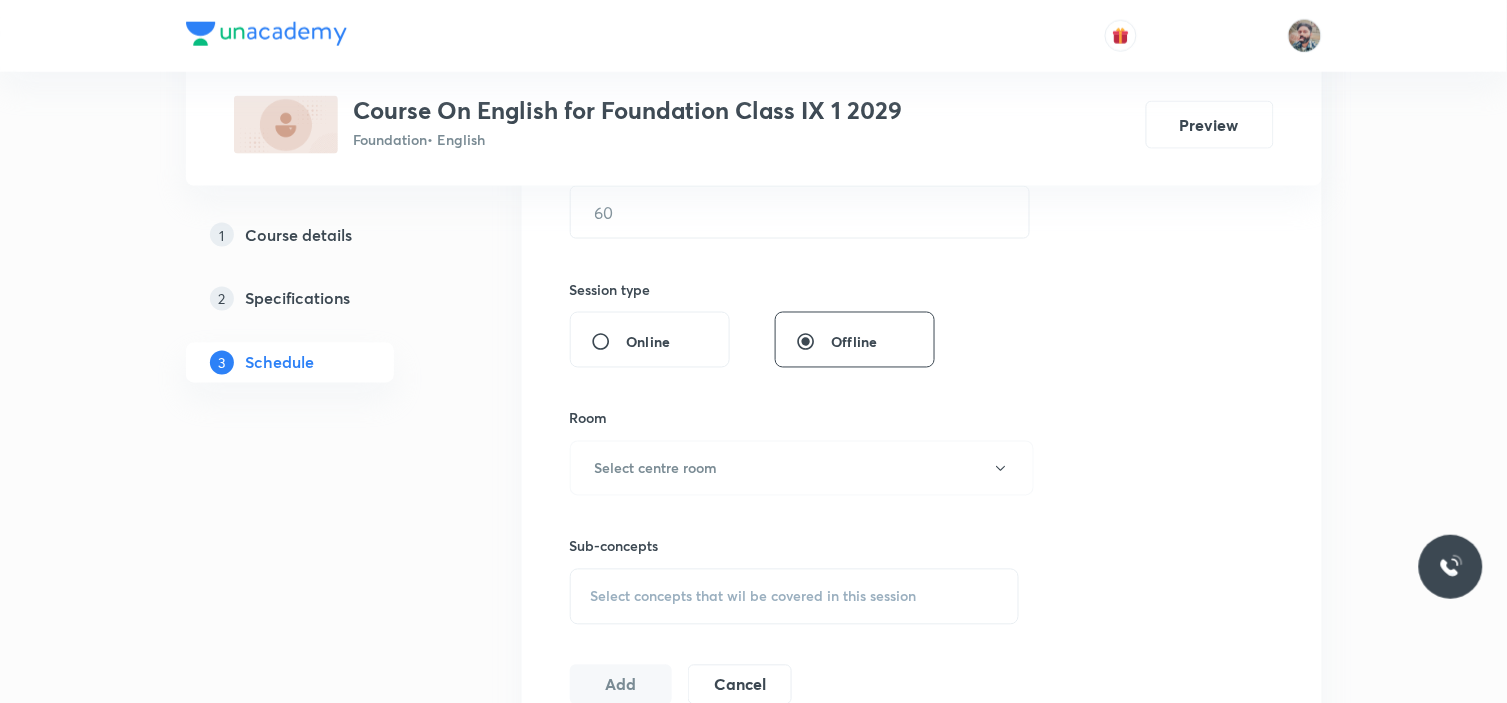 click on "Select concepts that wil be covered in this session" at bounding box center [795, 597] 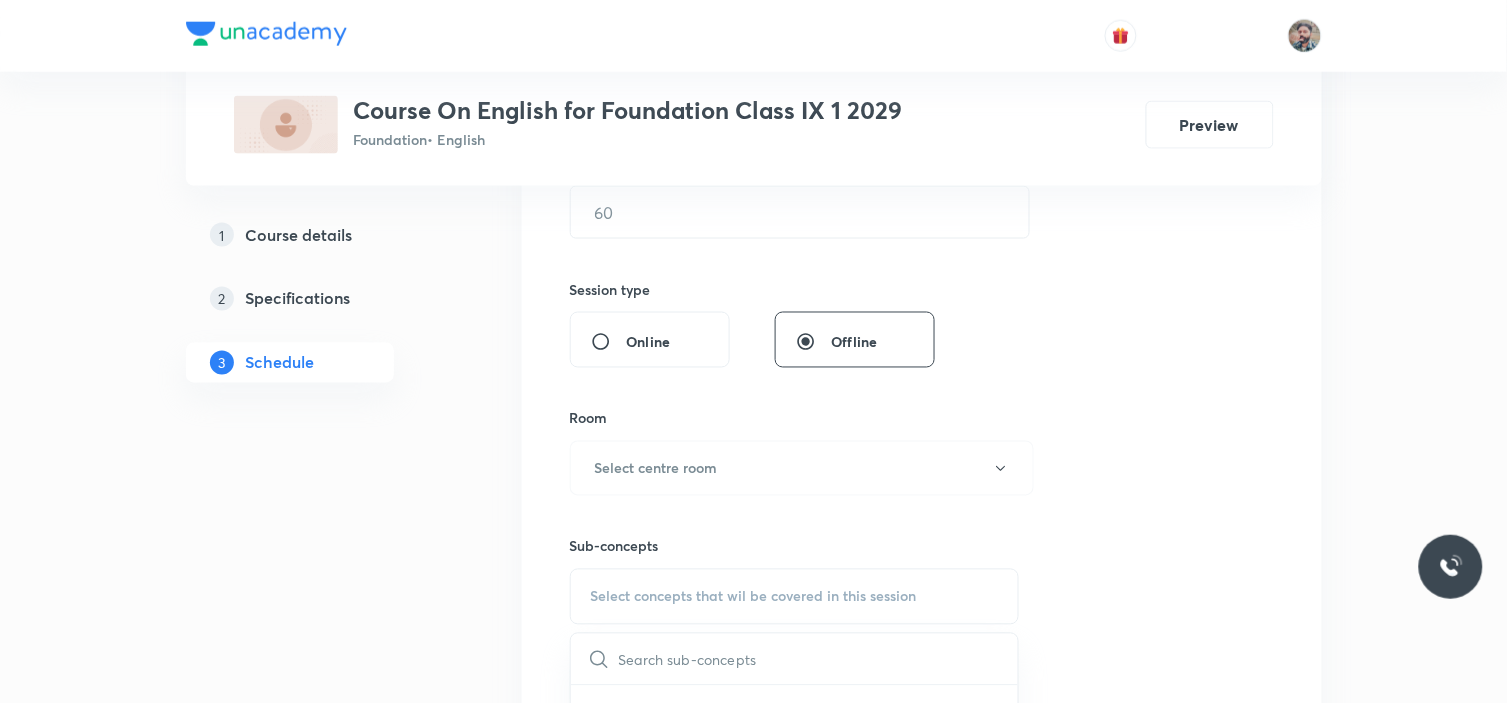 scroll, scrollTop: 888, scrollLeft: 0, axis: vertical 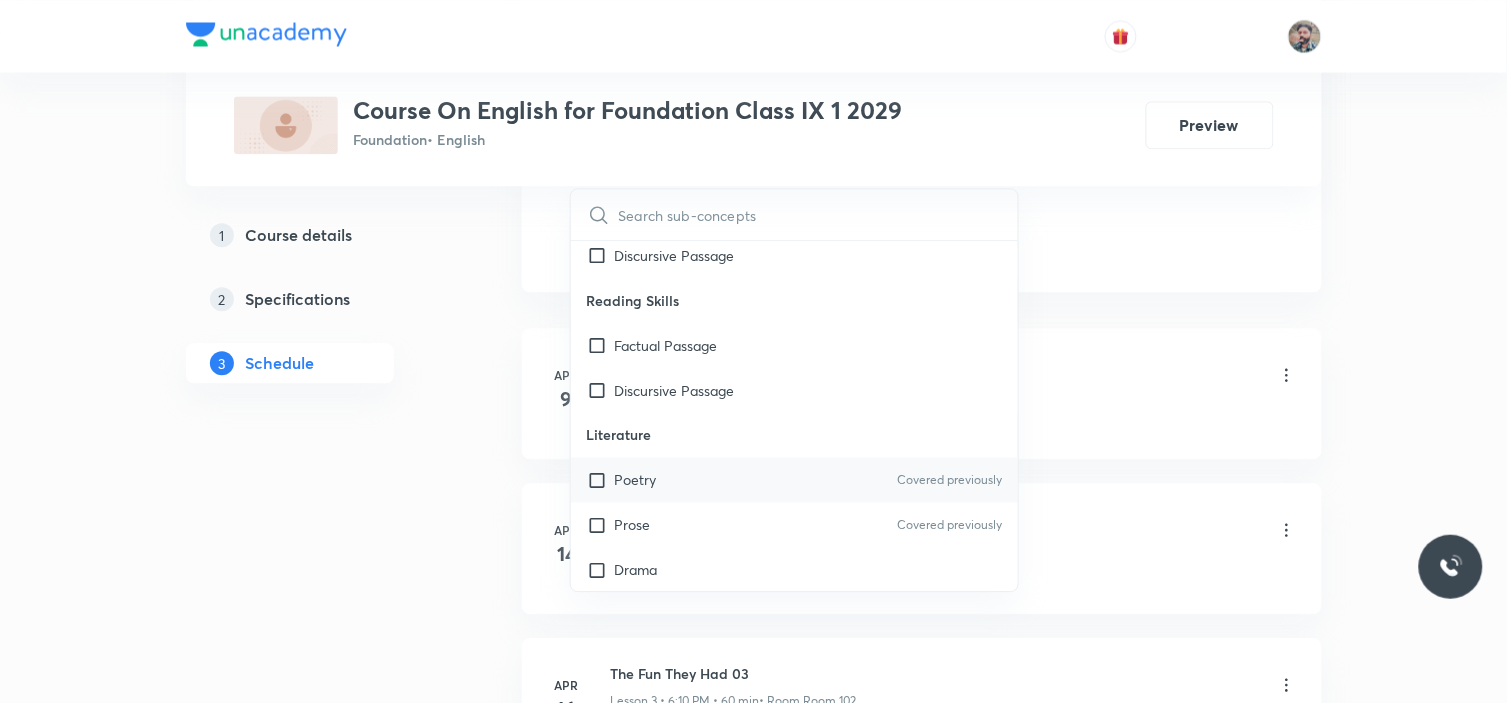 click at bounding box center [601, 479] 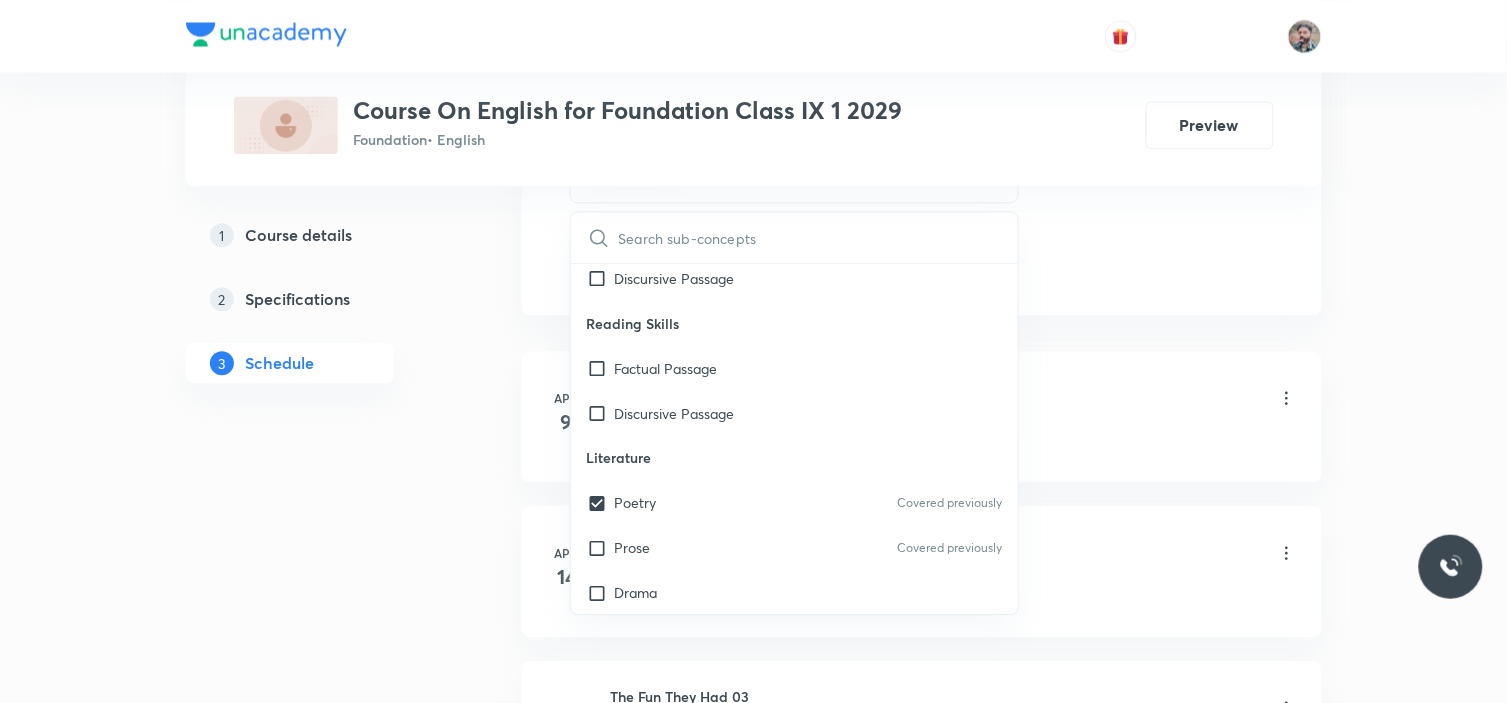 click on "Plus Courses Course On English for Foundation Class IX 1 2029 Foundation  • English Preview 1 Course details 2 Specifications 3 Schedule Schedule 30  classes Session  31 Live class Session title 0/99 ​ Schedule for Aug 5, [YEAR], [TIME] ​ Duration (in minutes) ​   Session type Online Offline Room Select centre room Sub-concepts Poetry CLEAR ​ Grammar Tenses Covered previously Modals Covered previously Active and Passive Voice Subject Verb Agreement Covered previously Reported Speech Covered previously Clauses Determiners Covered previously Prepositions Gap Filling Editing Omission Rearrangement of words Dialogue Writing Reporting Dialogue Writing Skills Informal Letter Discursive Passage Reading Skills Factual Passage Discursive Passage Literature Poetry Covered previously Prose Covered previously Drama Add Cancel Apr 9 The Fun They Had 01 Lesson 1 • [TIME] • [DURATION]  • Room Room 102 Poetry Apr 14 The Fun They Had 02 Lesson 2 • [TIME] • [DURATION]  • Room Room 102 Literature Apr 16 Apr 16" at bounding box center (753, 2027) 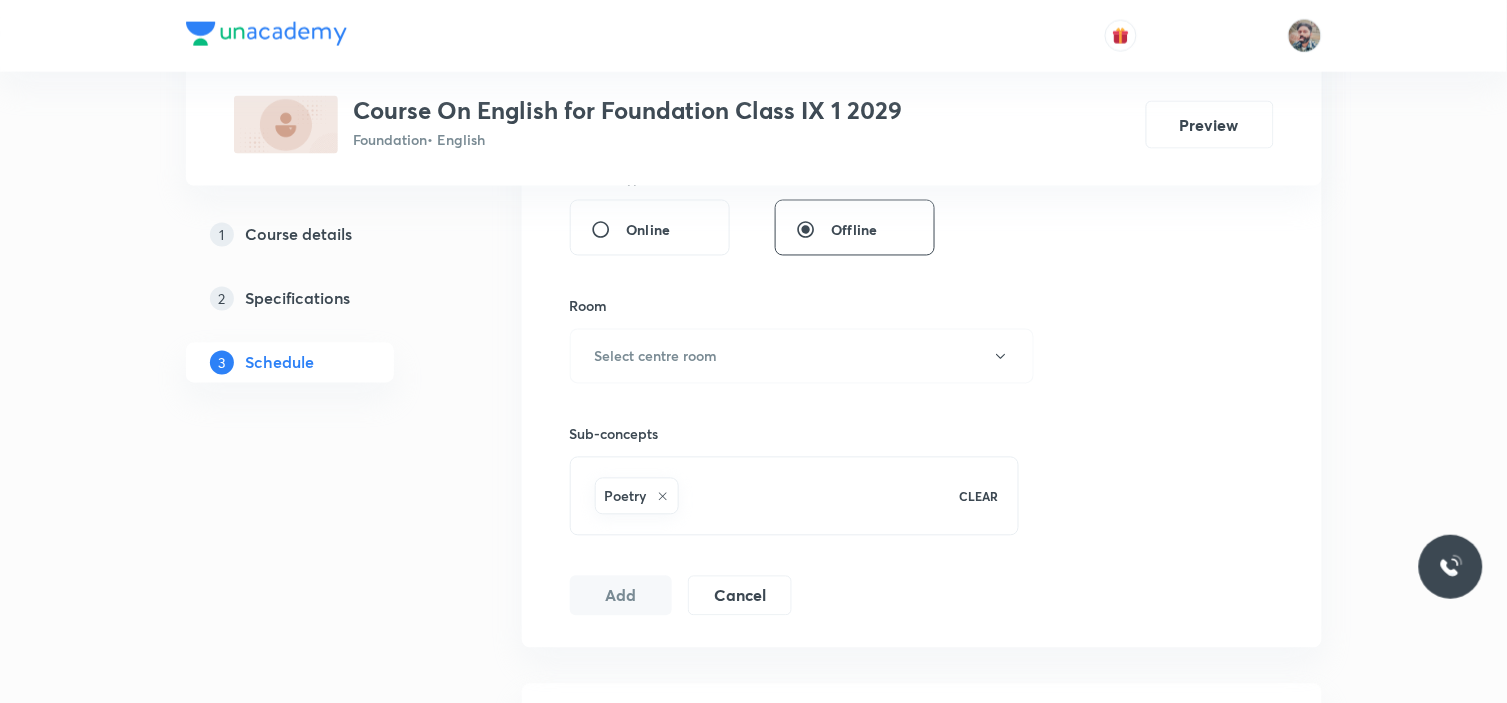 scroll, scrollTop: 777, scrollLeft: 0, axis: vertical 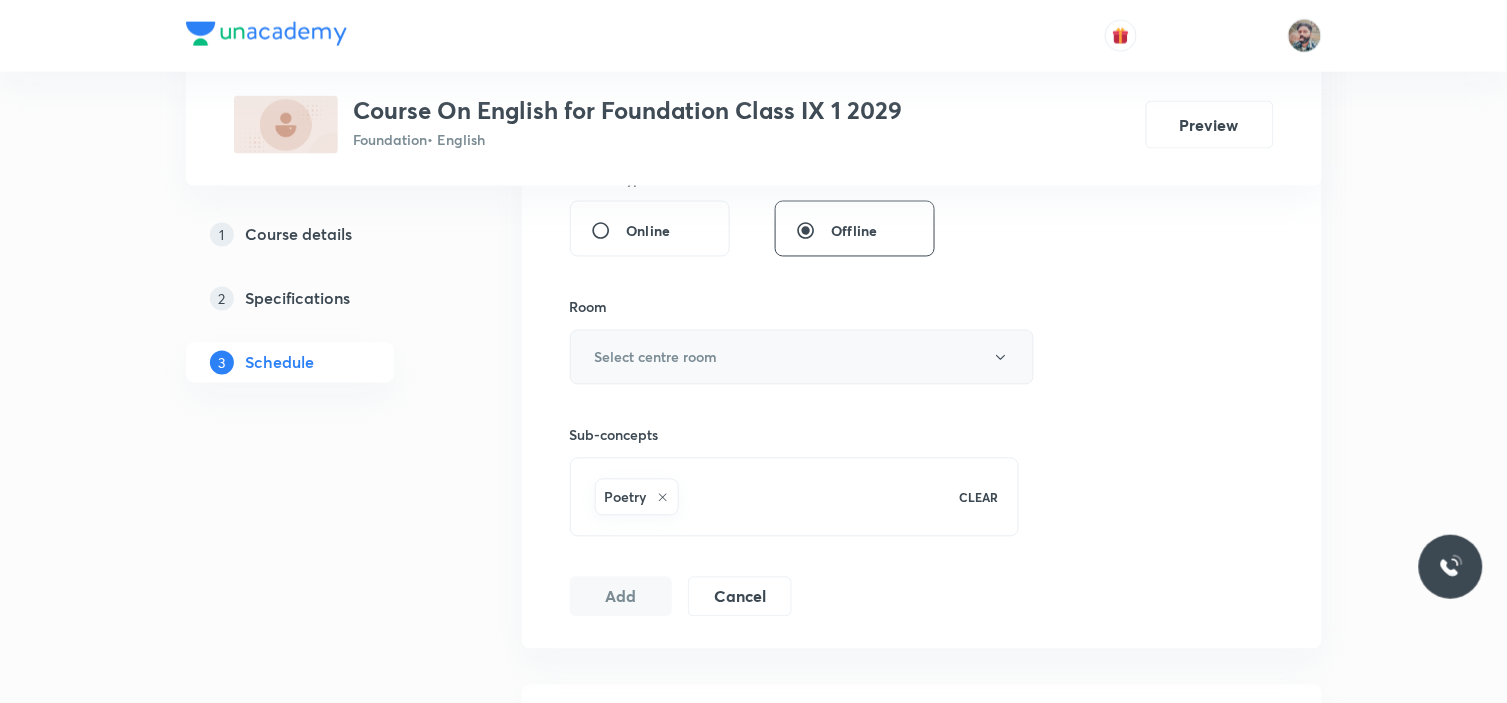 click on "Select centre room" at bounding box center (656, 357) 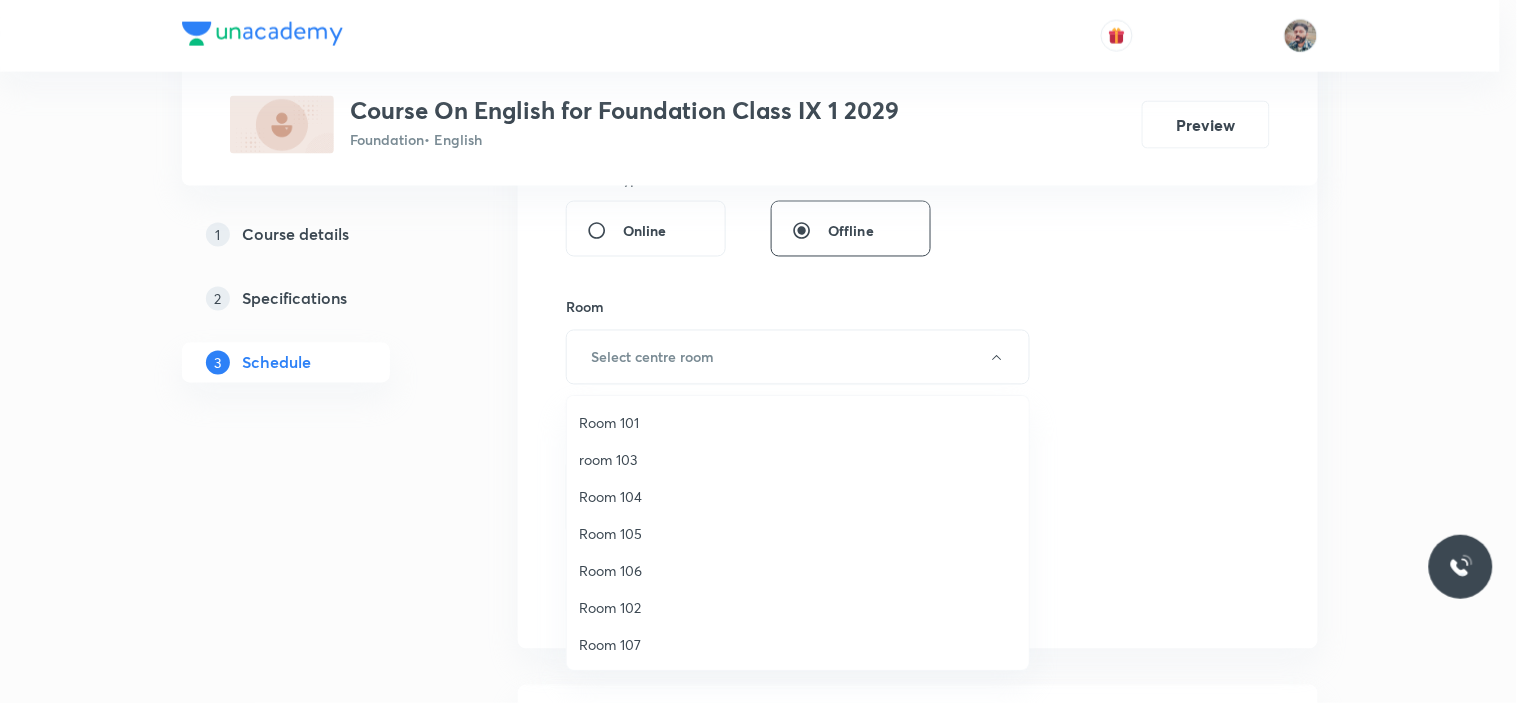 click on "Room 102" at bounding box center [798, 607] 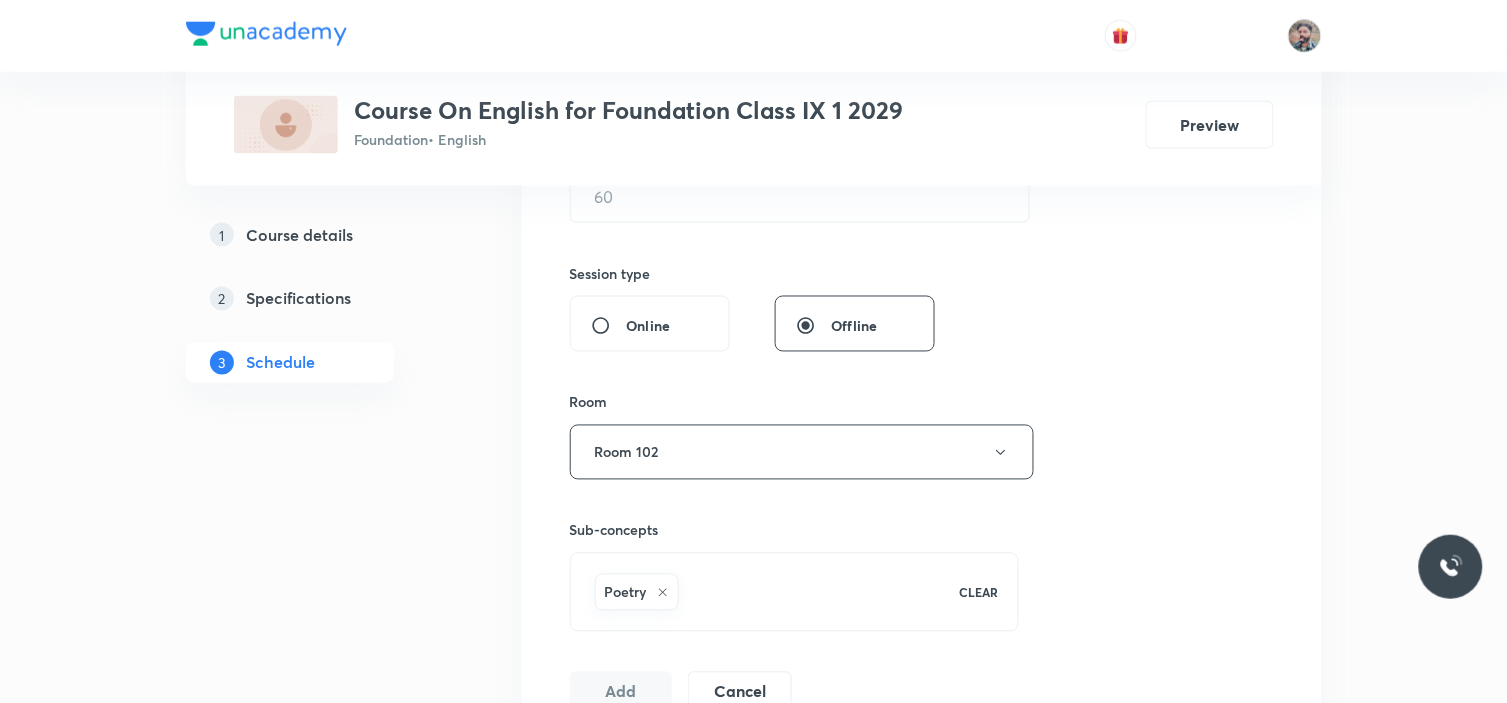 scroll, scrollTop: 555, scrollLeft: 0, axis: vertical 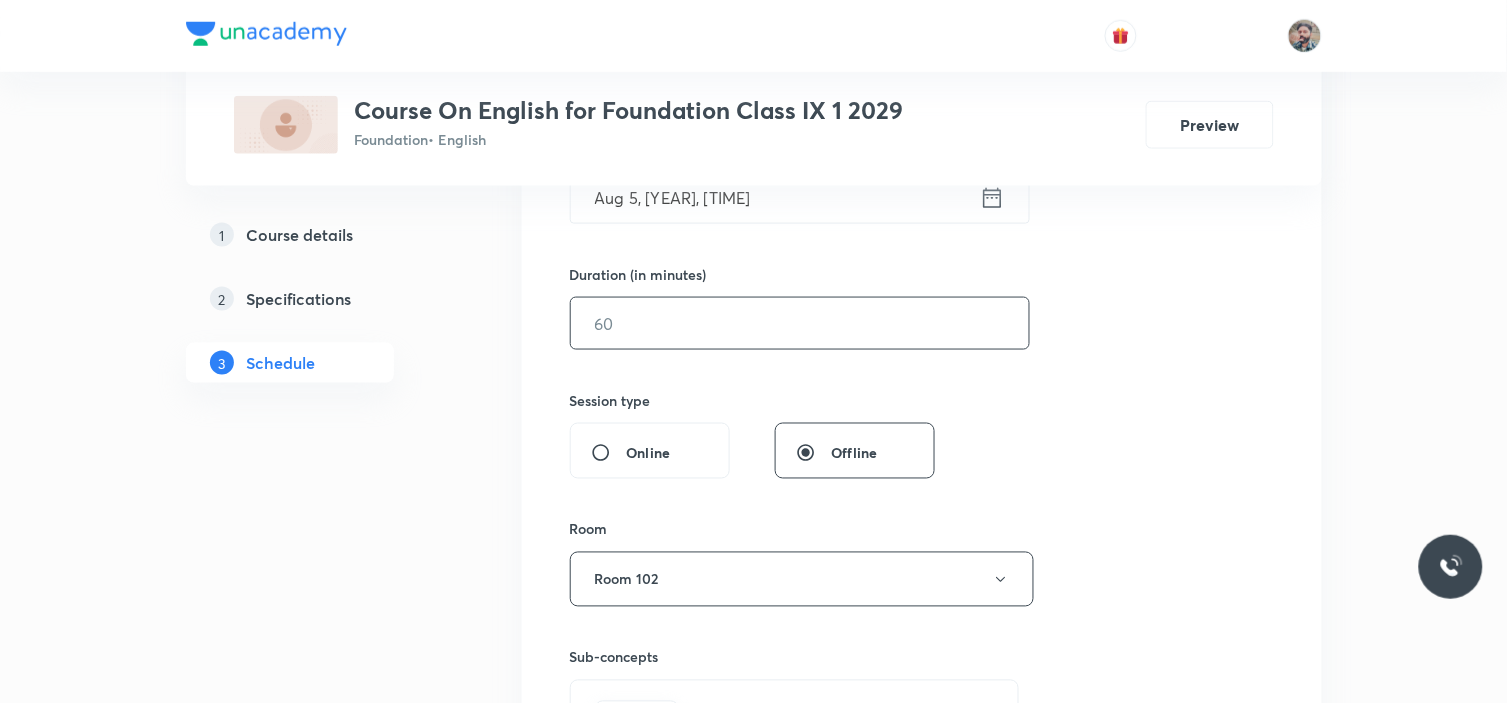 click at bounding box center [800, 323] 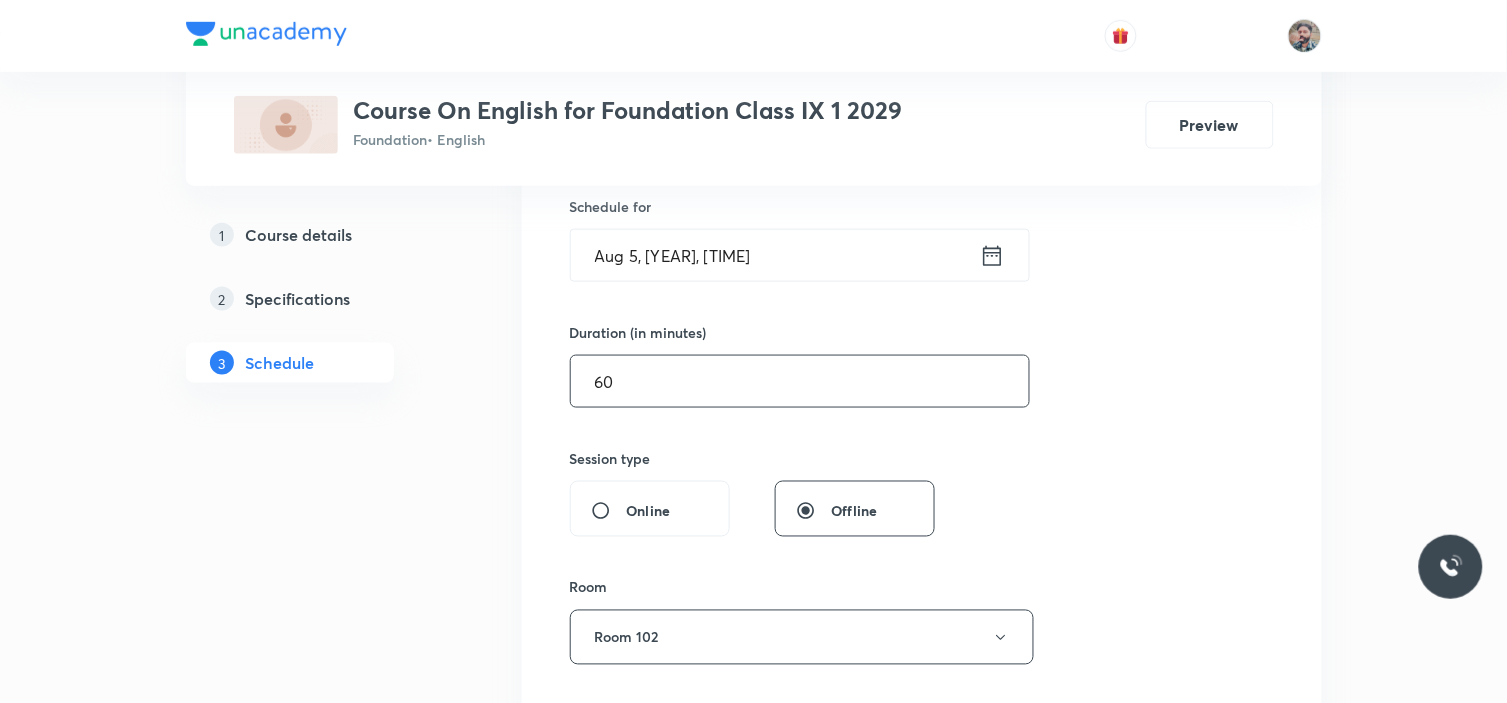 scroll, scrollTop: 444, scrollLeft: 0, axis: vertical 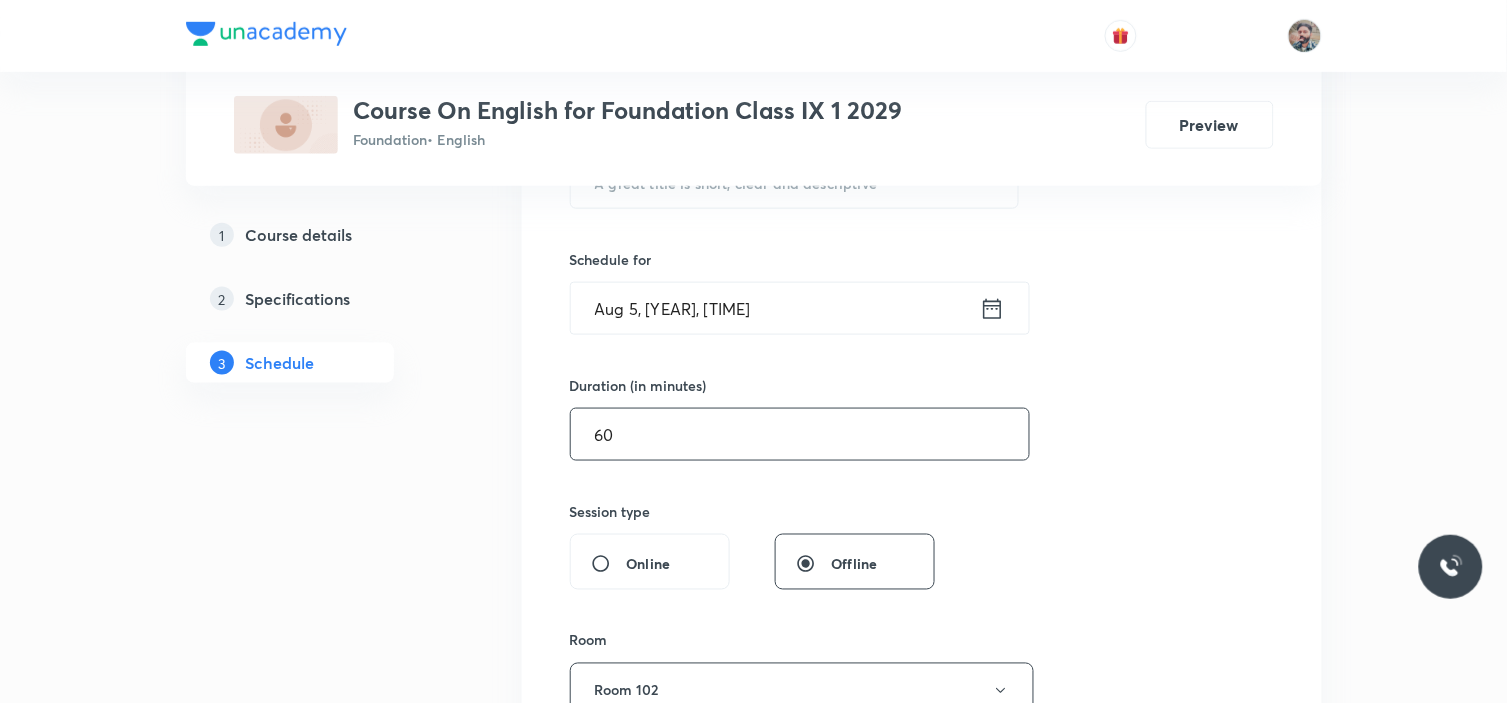 type on "60" 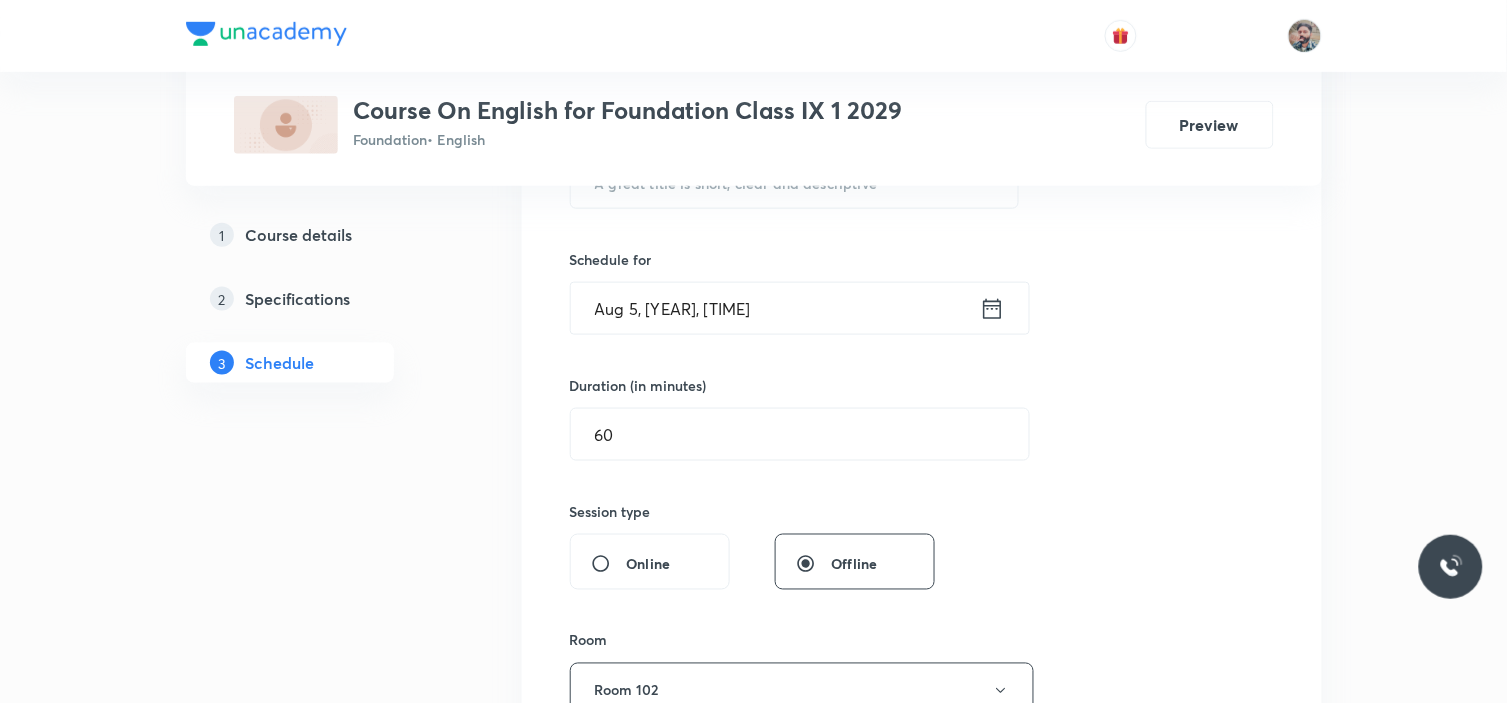 click 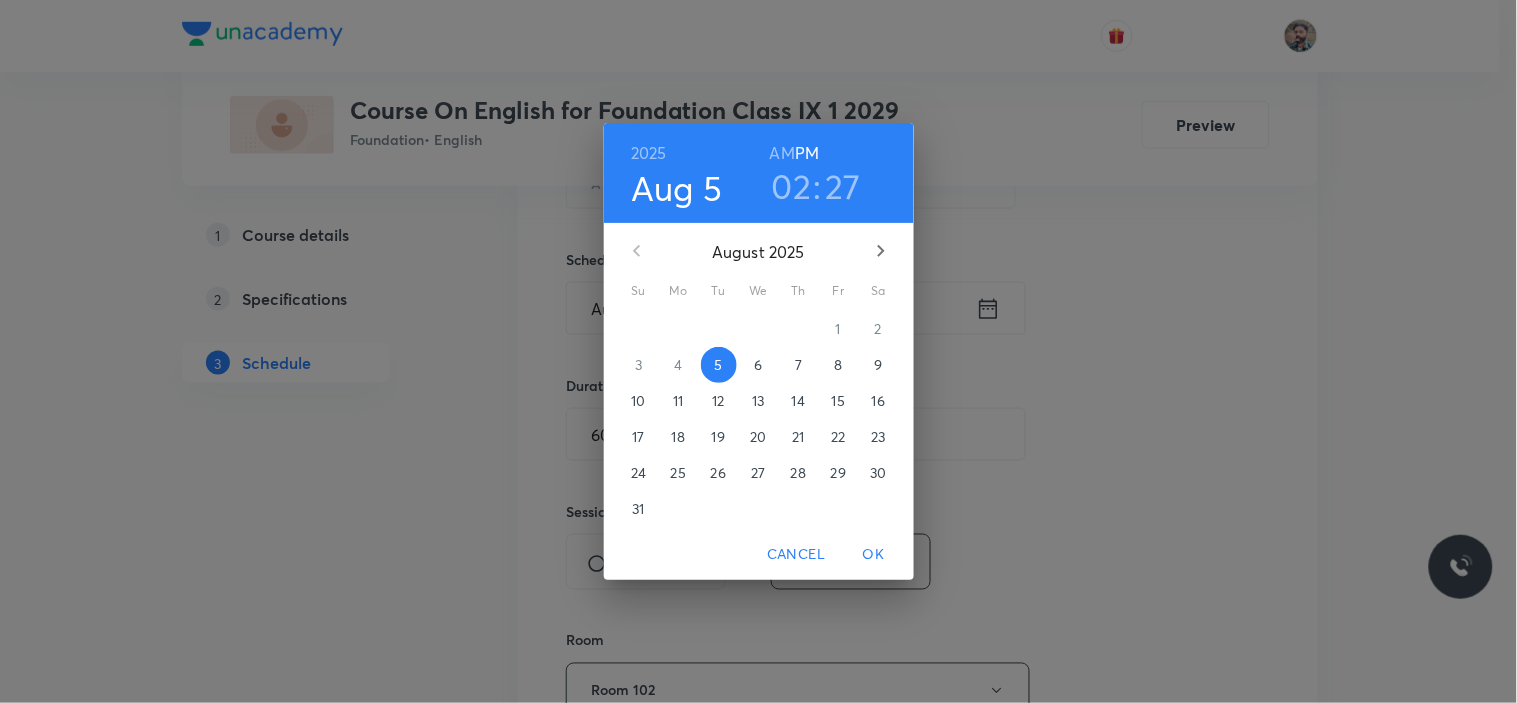 click on "02" at bounding box center [792, 186] 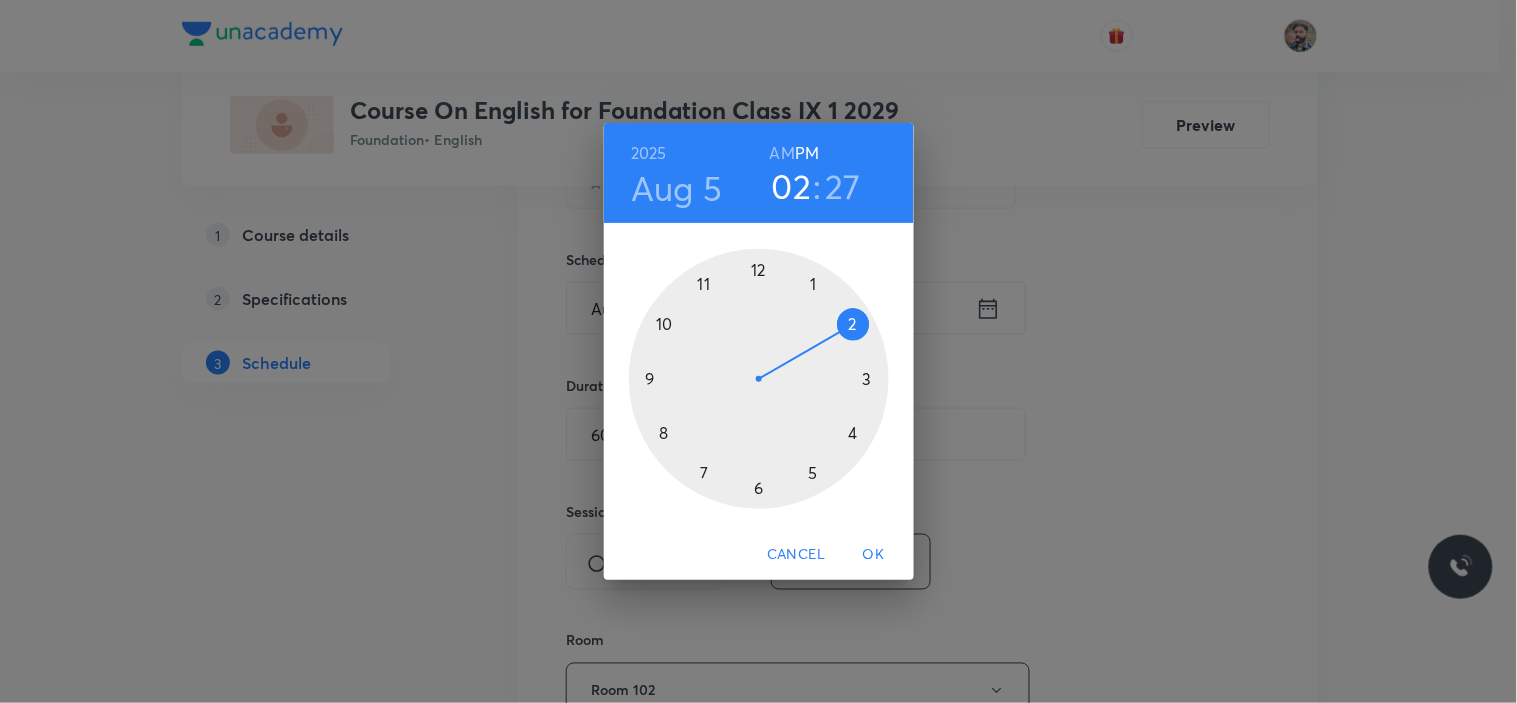 click at bounding box center (759, 379) 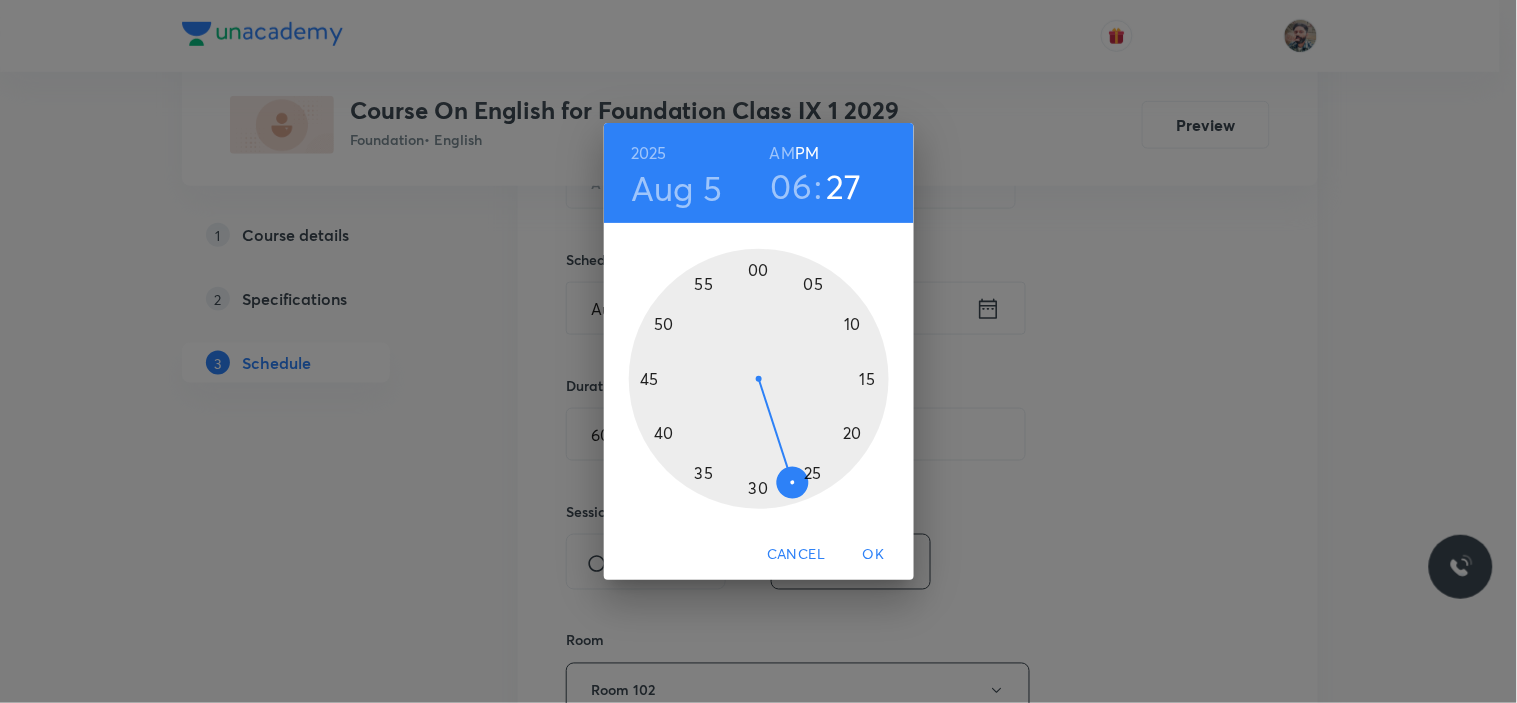 click at bounding box center (759, 379) 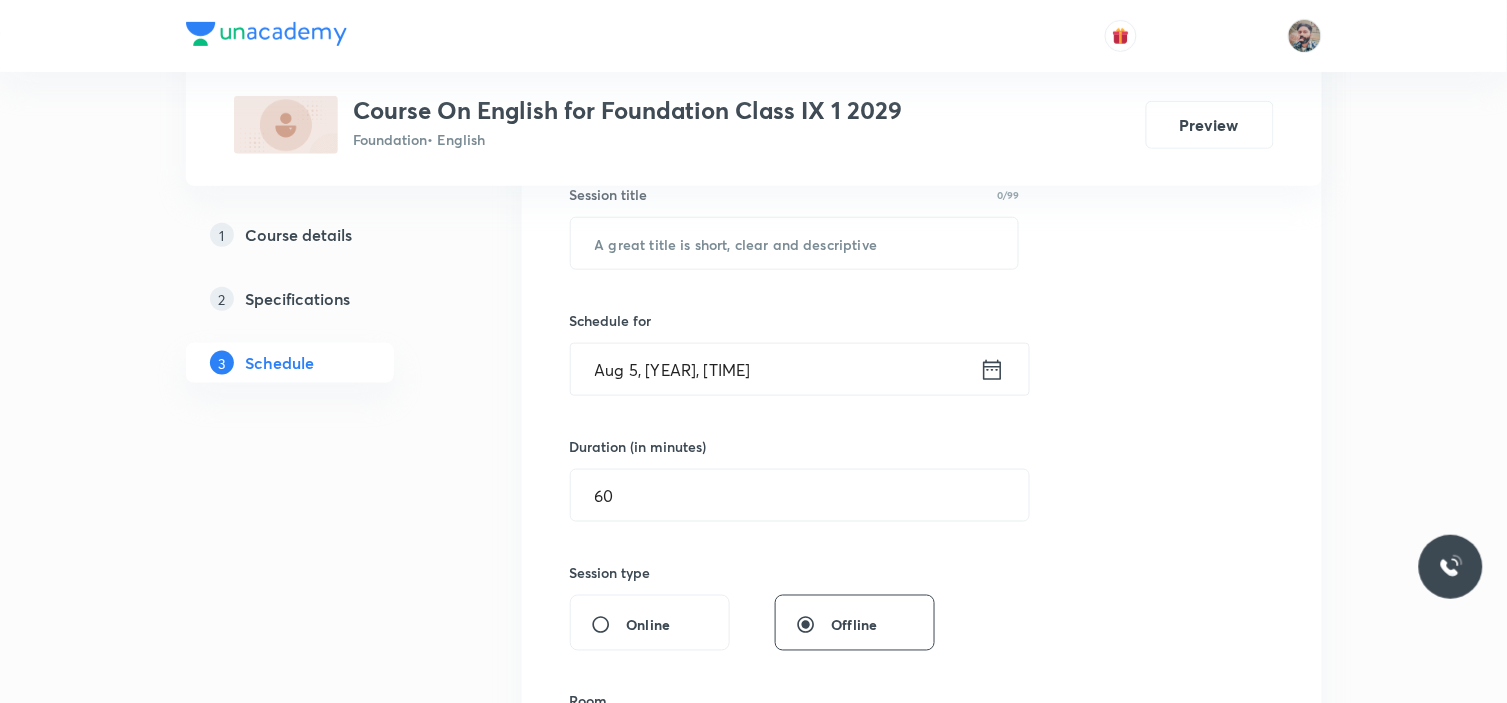 scroll, scrollTop: 333, scrollLeft: 0, axis: vertical 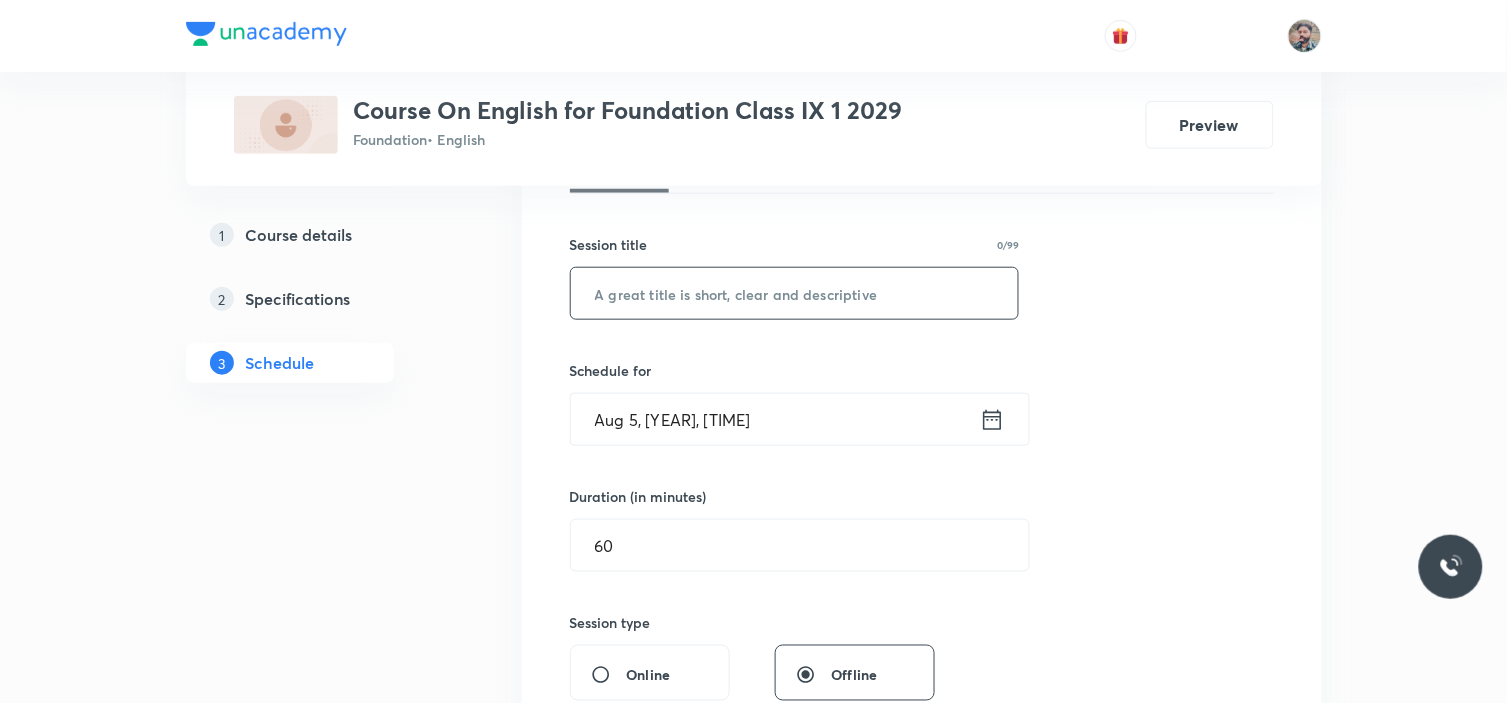 click at bounding box center (795, 293) 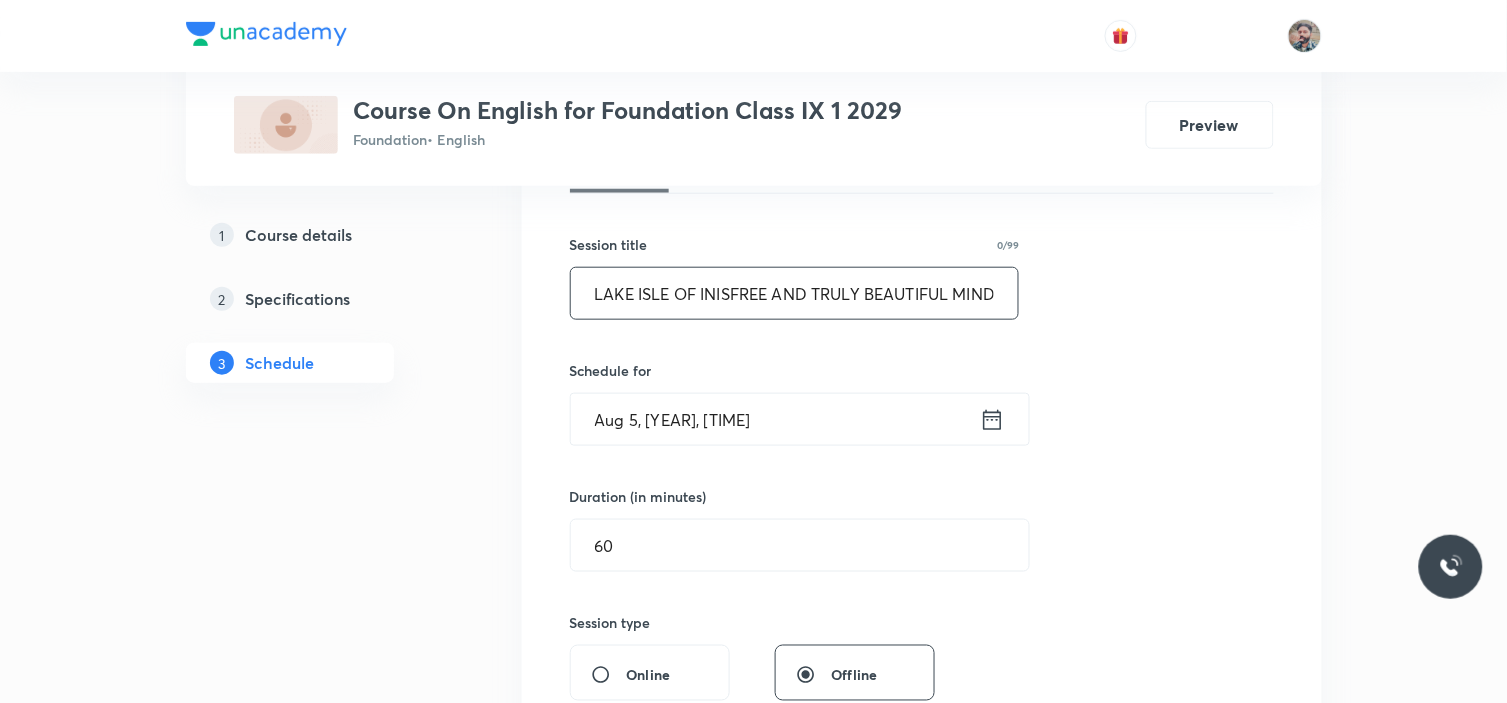 scroll, scrollTop: 0, scrollLeft: 7, axis: horizontal 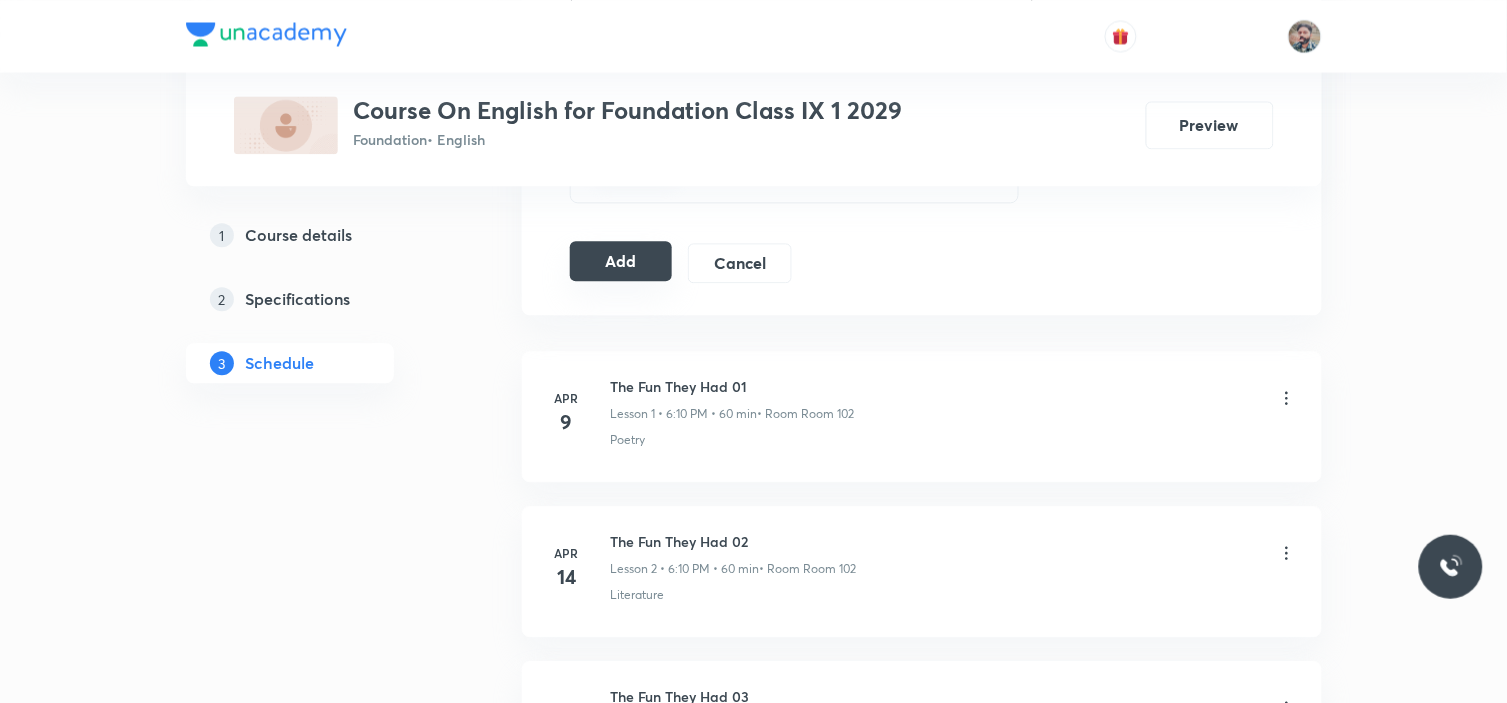 type on "LAKE ISLE OF INISFREE AND TRULY BEAUTIFUL MIND" 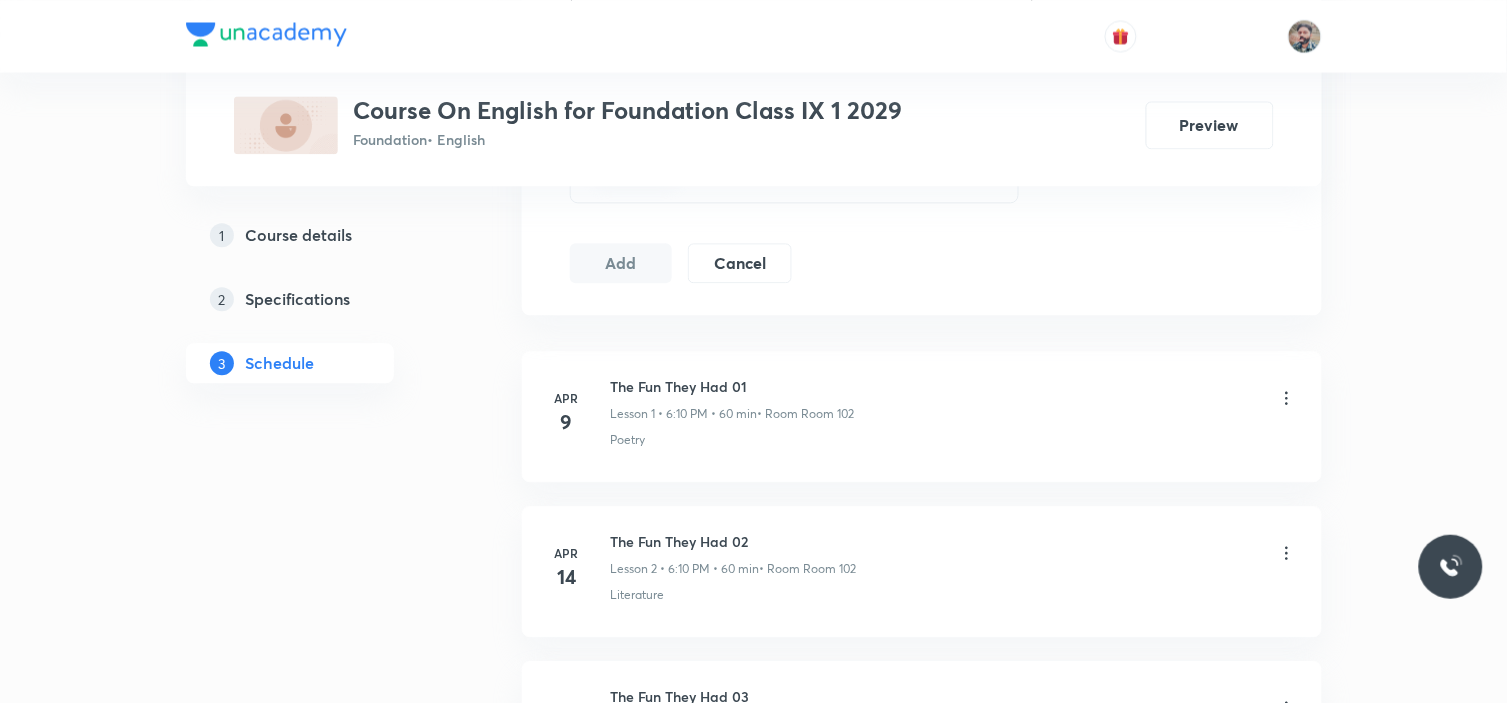 click on "Plus Courses Course On English for Foundation Class IX 1 2029 Foundation  • English Preview 1 Course details 2 Specifications 3 Schedule Schedule 30  classes Session  31 Live class Session title 46/99 LAKE ISLE OF INISFREE AND TRULY BEAUTIFUL MIND ​ Schedule for Aug 5, [YEAR], [TIME] ​ Duration (in minutes) [DURATION] ​   Session type Online Offline Room Room 102 Sub-concepts Poetry CLEAR Add Cancel Apr 9 The Fun They Had 01 Lesson 1 • [TIME] • [DURATION]  • Room Room 102 Poetry Apr 14 The Fun They Had 02 Lesson 2 • [TIME] • [DURATION]  • Room Room 102 Literature Apr 16 The Fun They Had 03 Lesson 3 • [TIME] • [DURATION]  • Room Room 102 Literature Apr 16 The Fun They Had 03 Lesson 4 • [TIME] • [DURATION]  • Room Room 102 Literature Apr 21 Sound of Music Part-2 Lesson 5 • [TIME] • [DURATION]  • Room Room 102 Poetry Apr 23 Sound of Music Part-2 Lesson 6 • [TIME] • [DURATION]  • Room Room 102 Poetry Apr 28 Moments - The Adventures of Toto Lesson 7 • [TIME] • [DURATION]  • Room ROOM 109" at bounding box center (753, 2027) 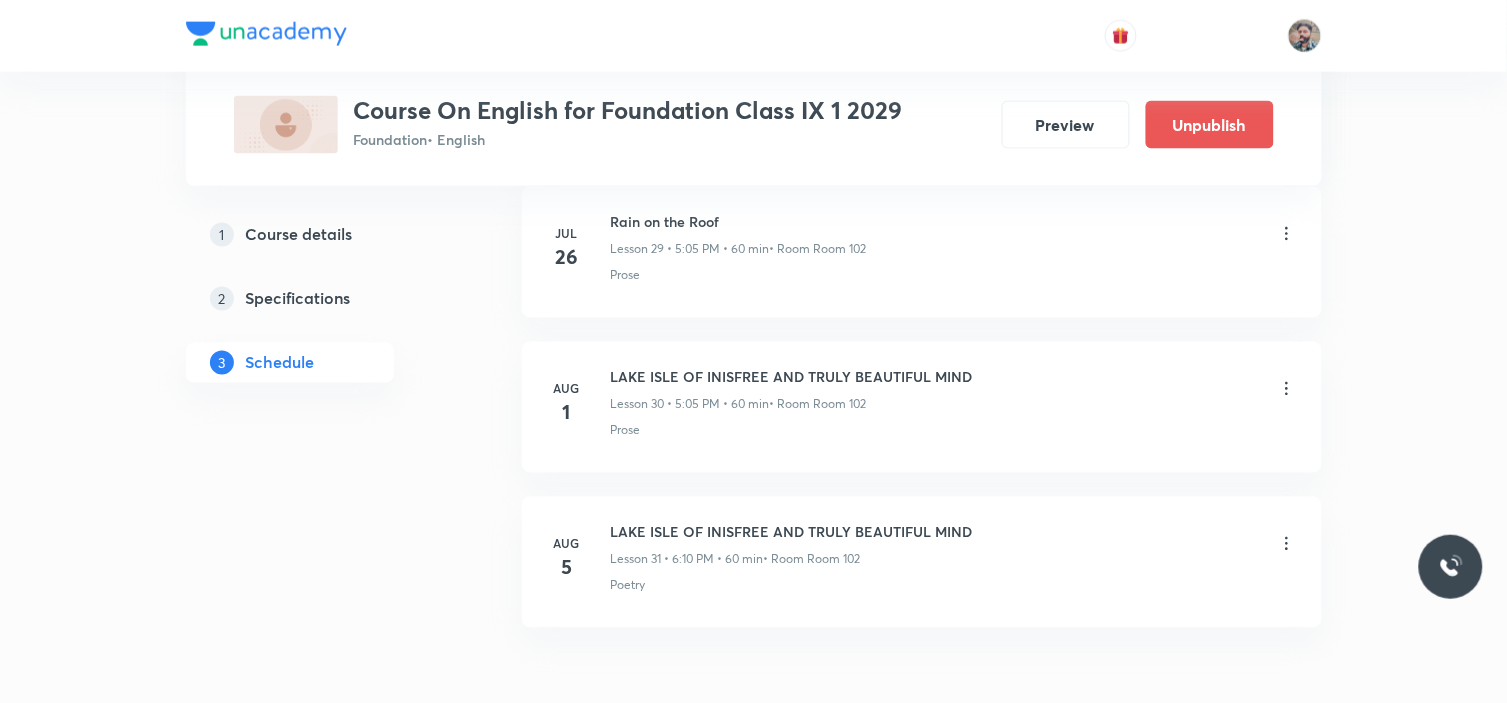 scroll, scrollTop: 4791, scrollLeft: 0, axis: vertical 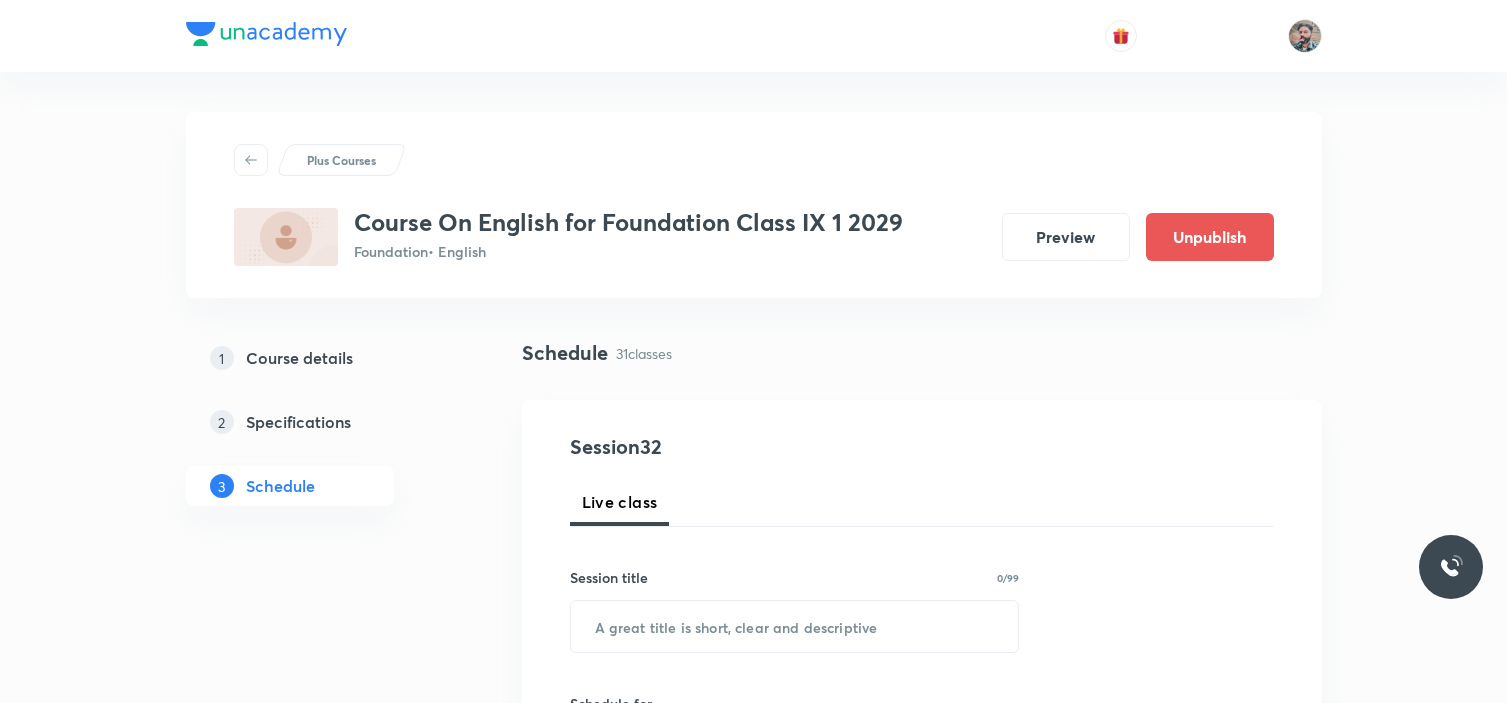 click 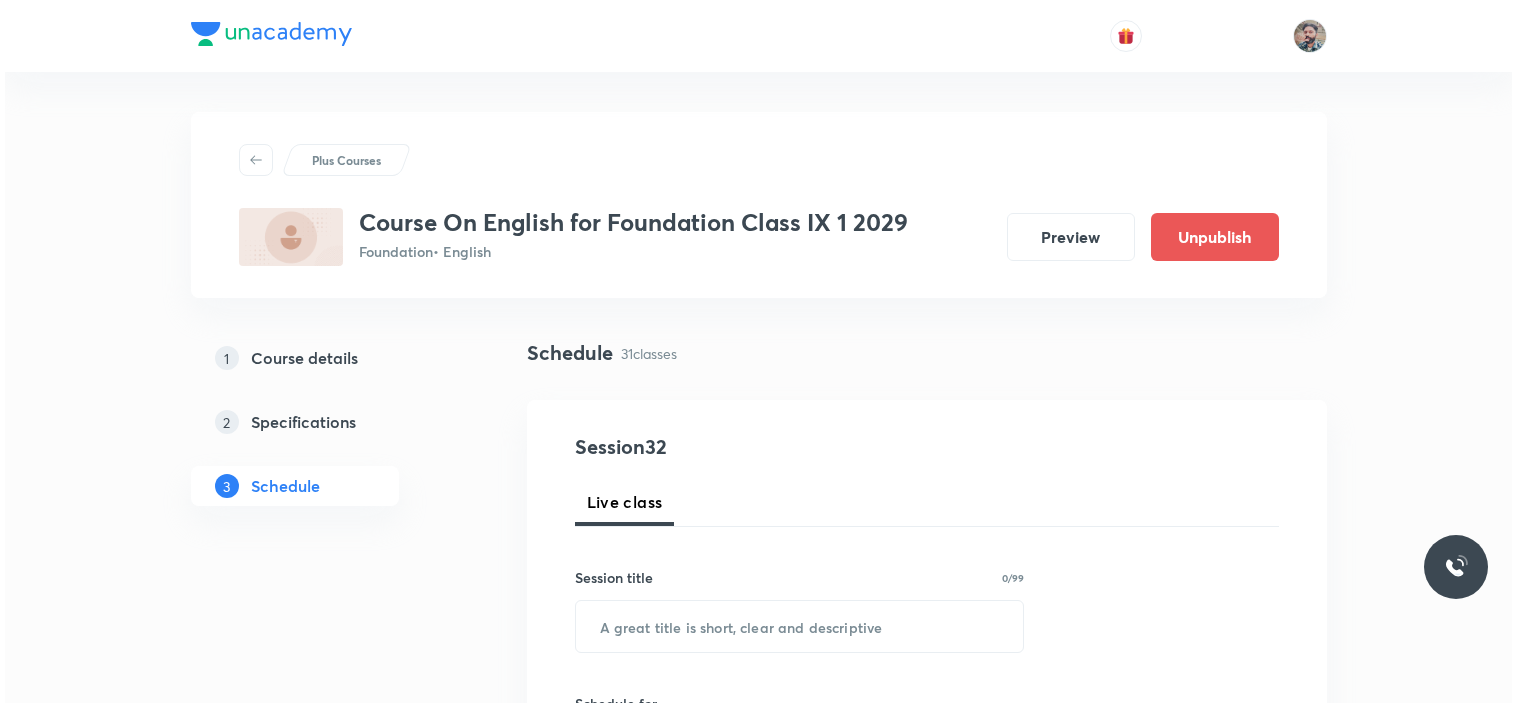 scroll, scrollTop: 5711, scrollLeft: 0, axis: vertical 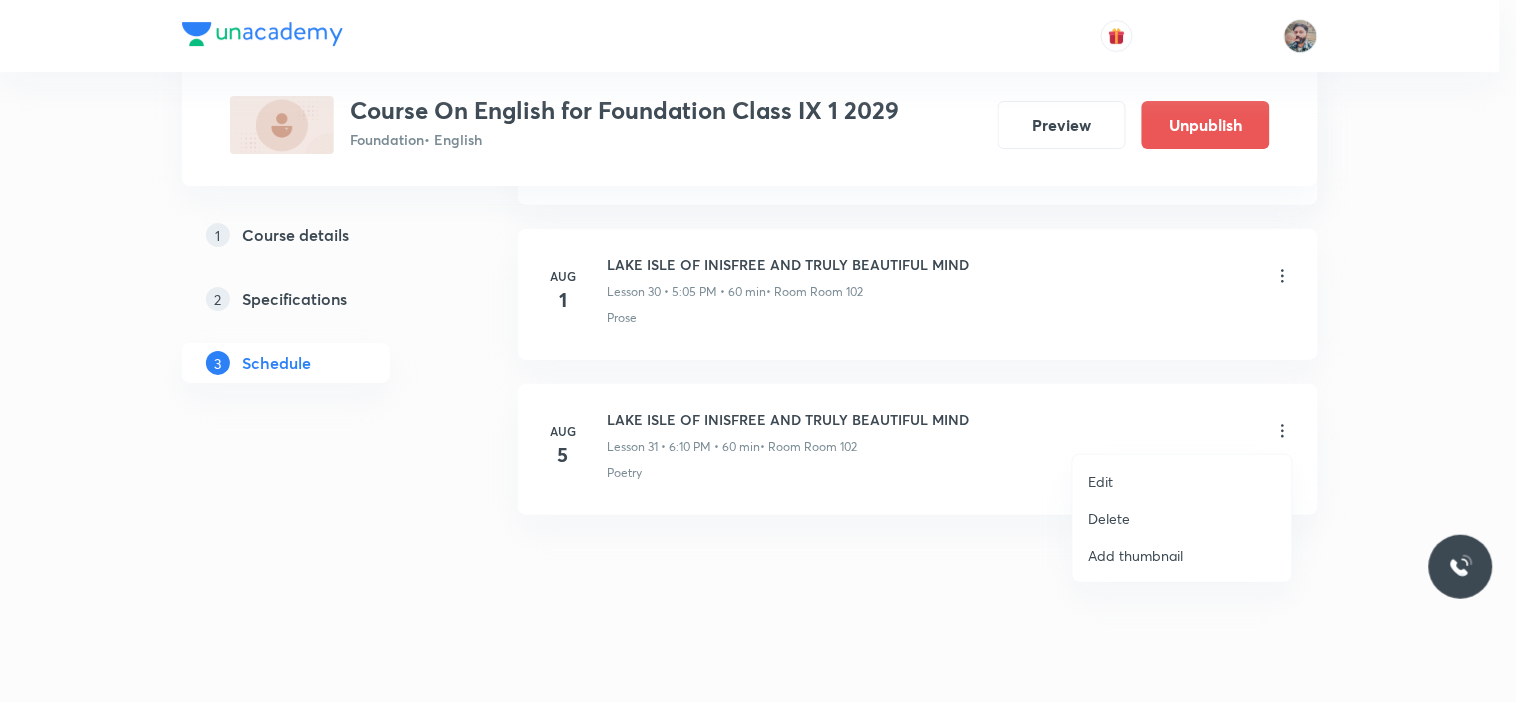 click on "Edit" at bounding box center [1182, 481] 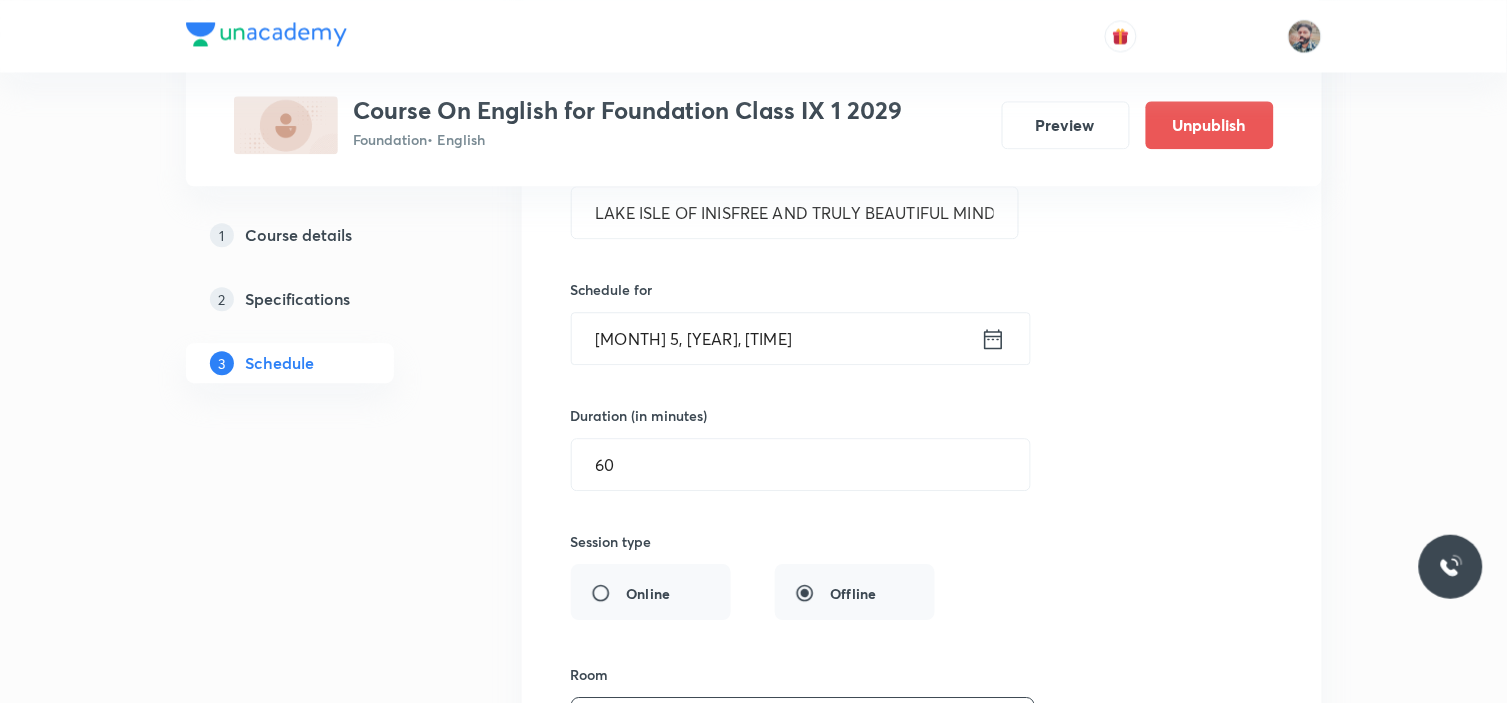 scroll, scrollTop: 4894, scrollLeft: 0, axis: vertical 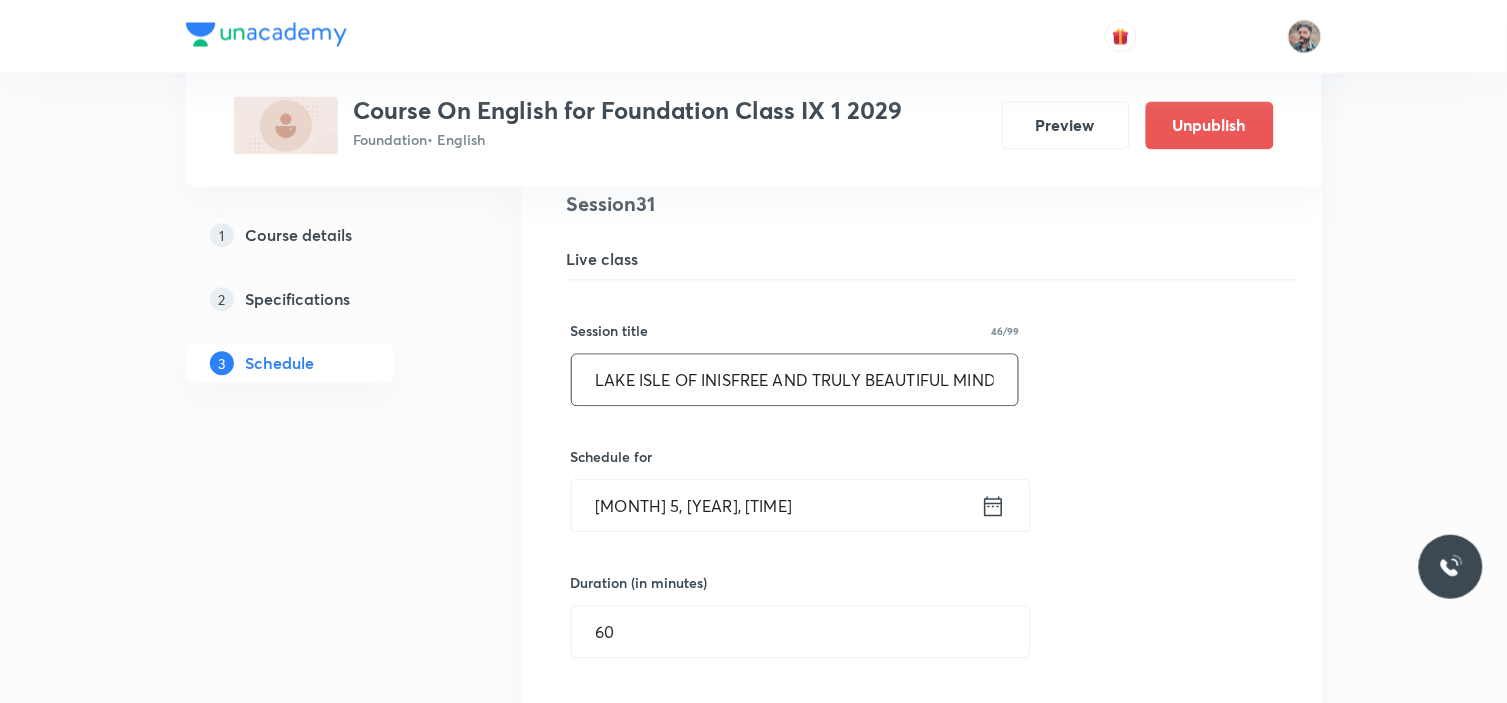 click on "LAKE ISLE OF INISFREE AND TRULY BEAUTIFUL MIND" at bounding box center [795, 379] 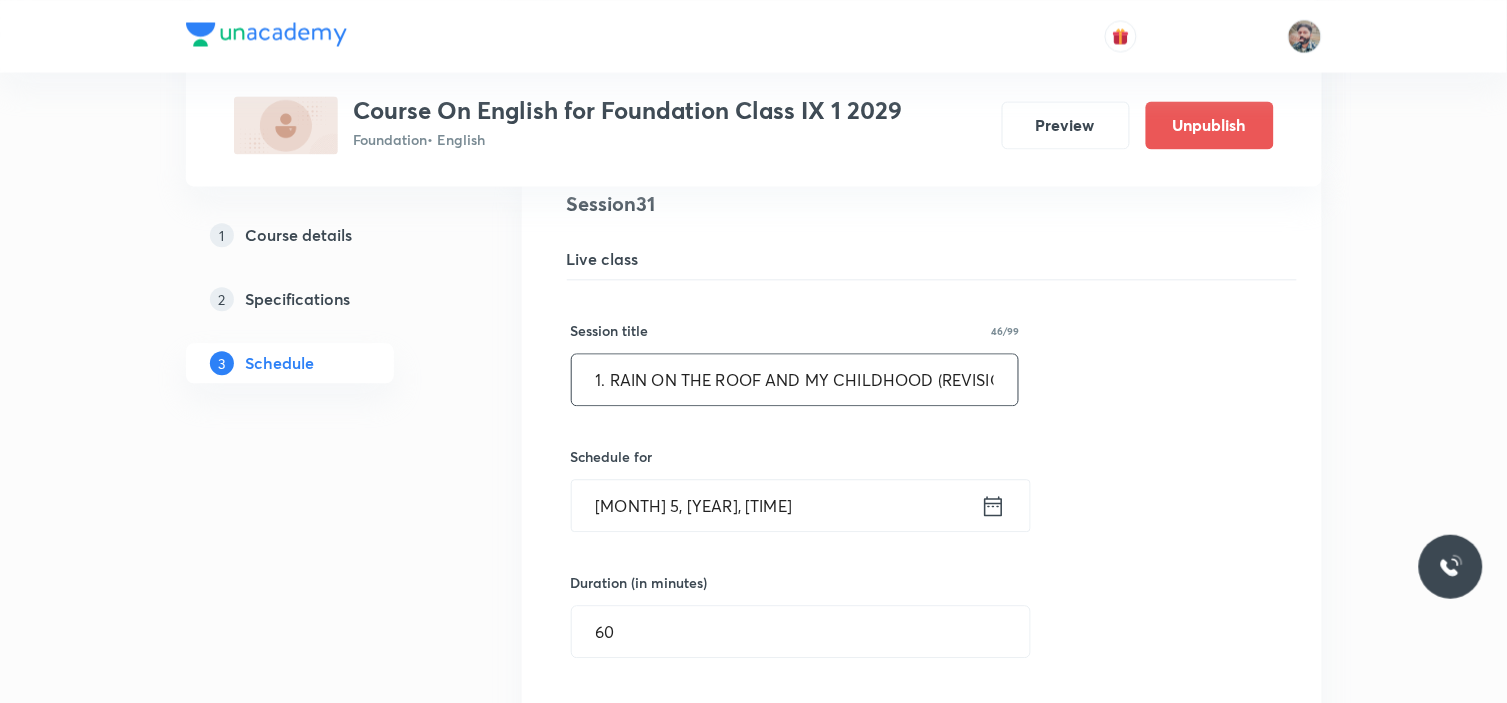 scroll, scrollTop: 0, scrollLeft: 30, axis: horizontal 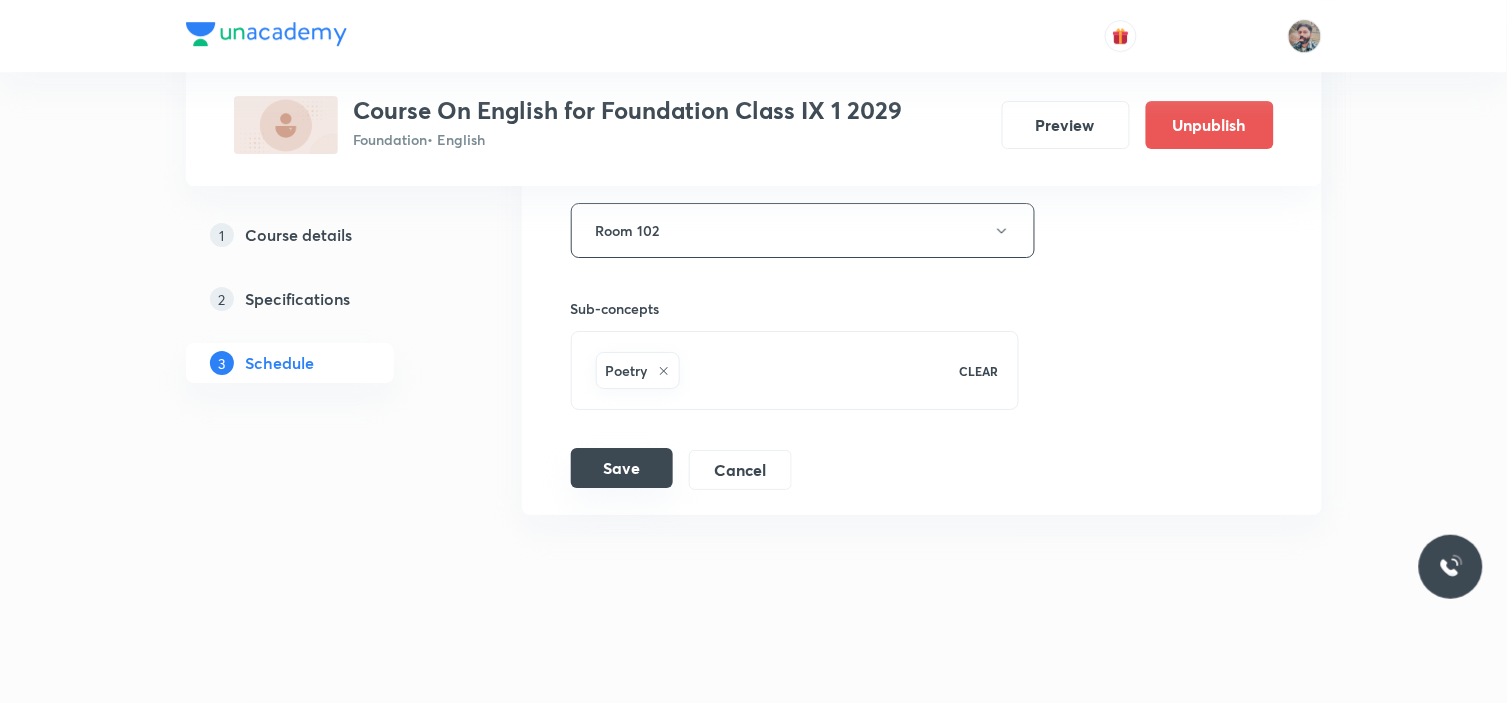 type on "1. RAIN ON THE ROOF AND MY CHILDHOOD (REVISION)" 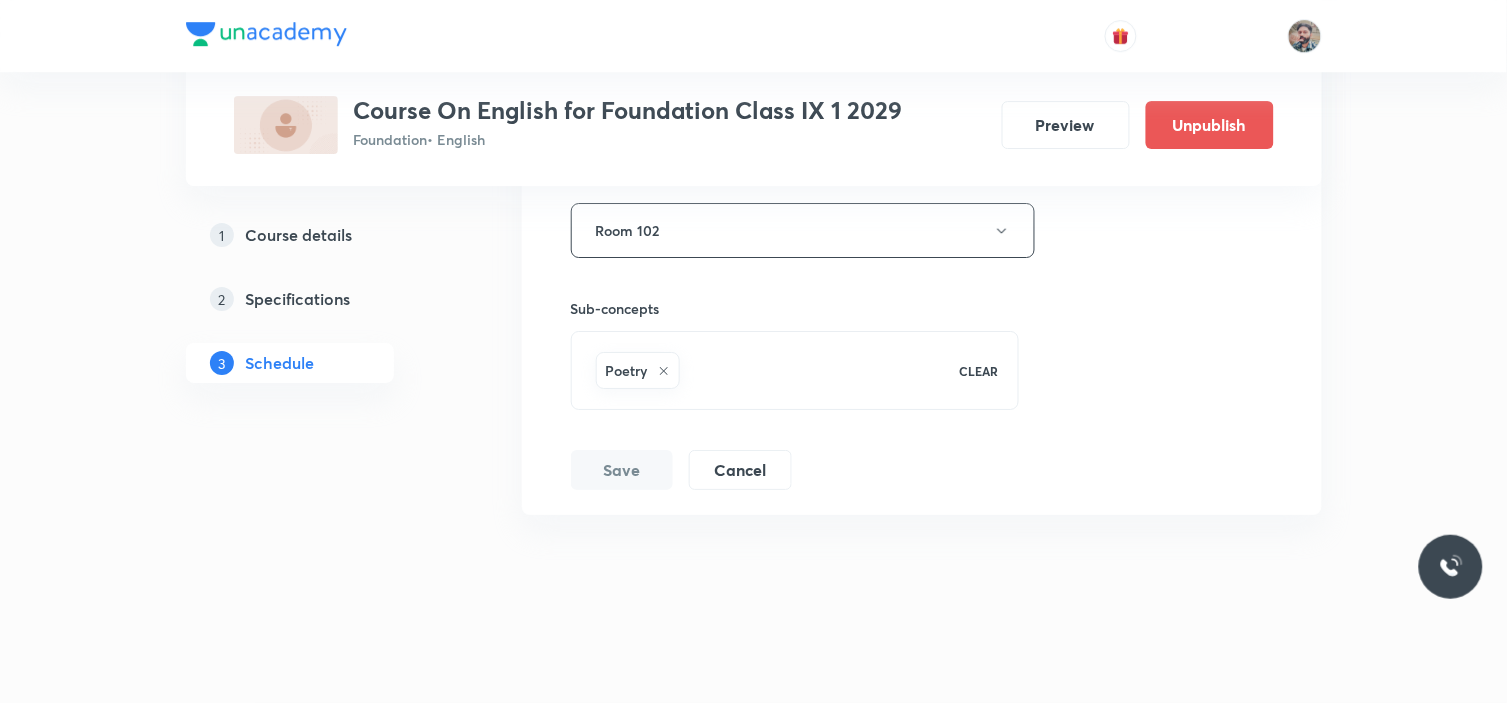 scroll, scrollTop: 4791, scrollLeft: 0, axis: vertical 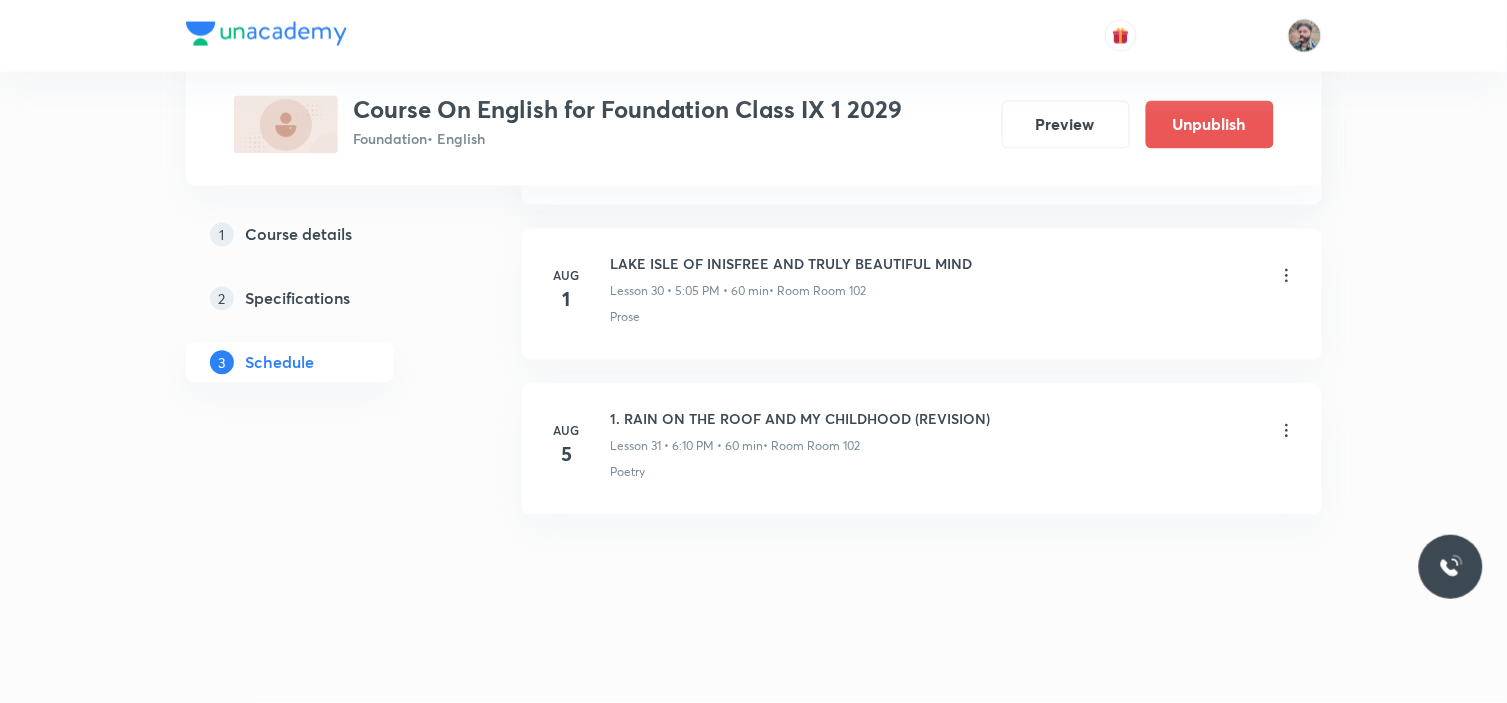 click 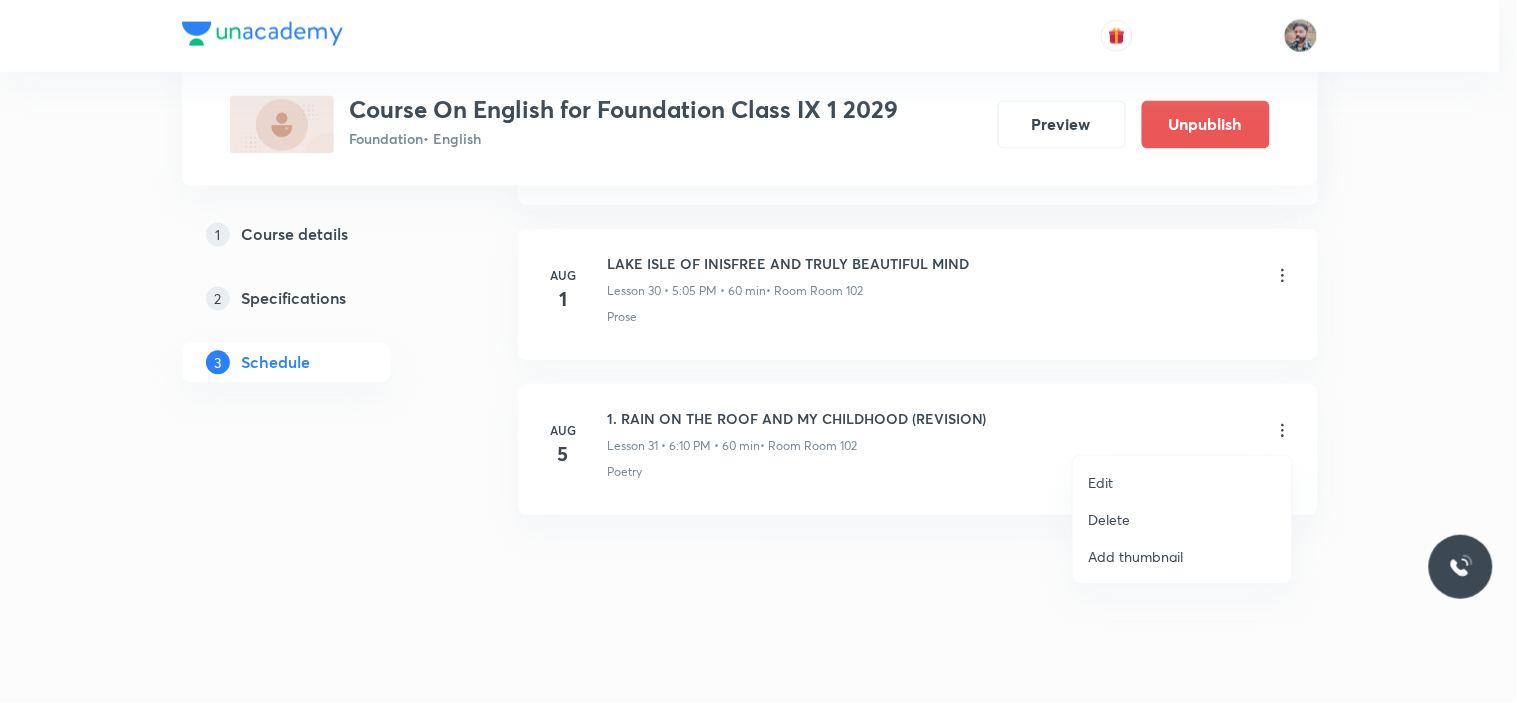 click on "Edit" at bounding box center (1182, 482) 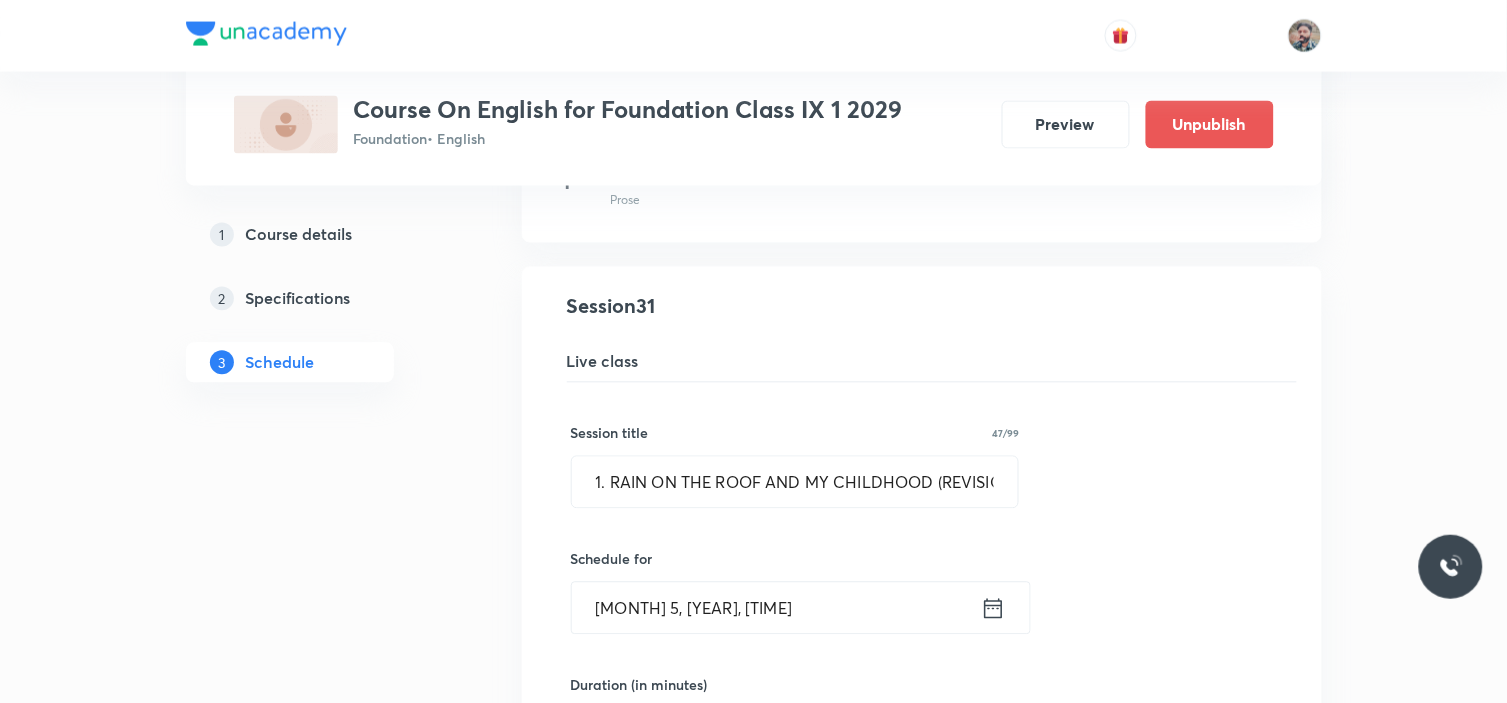 drag, startPoint x: 611, startPoint y: 483, endPoint x: 634, endPoint y: 517, distance: 41.04875 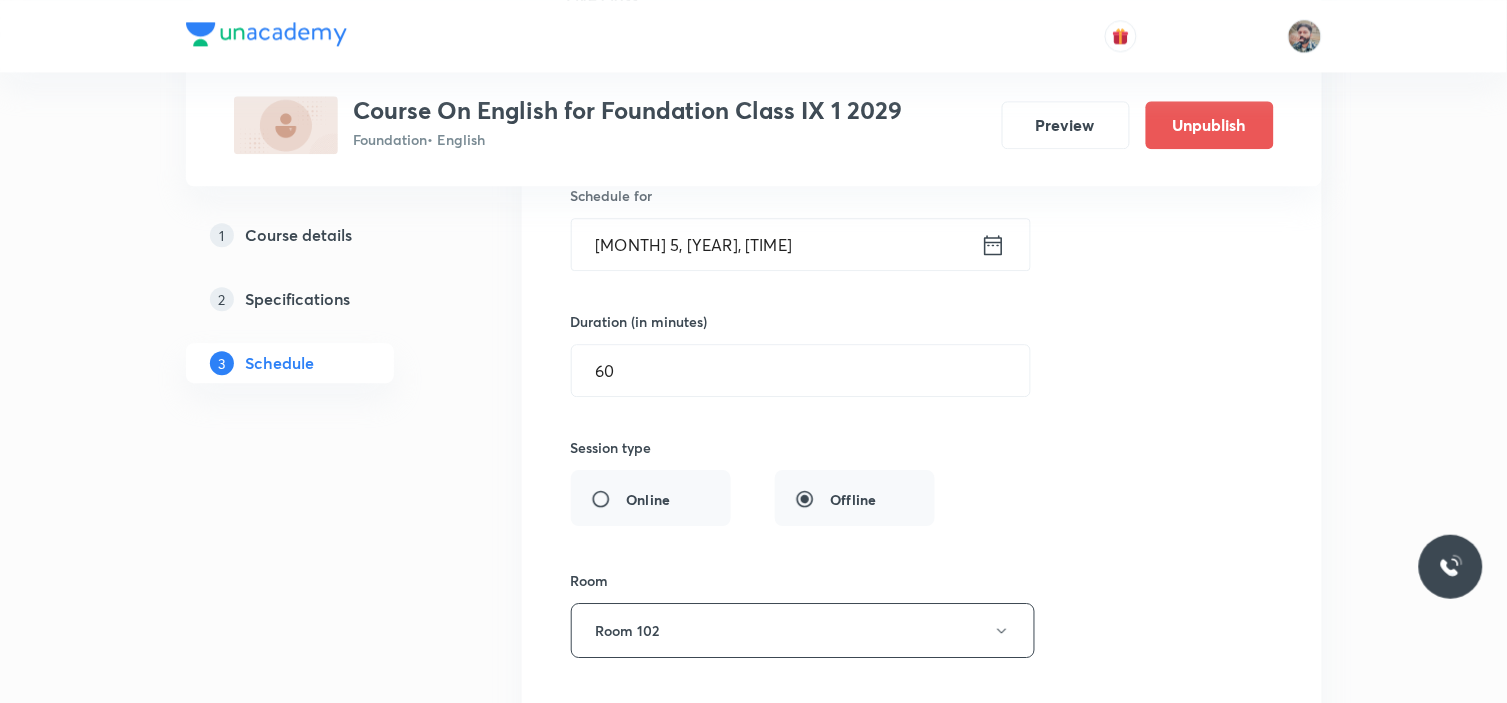 scroll, scrollTop: 5561, scrollLeft: 0, axis: vertical 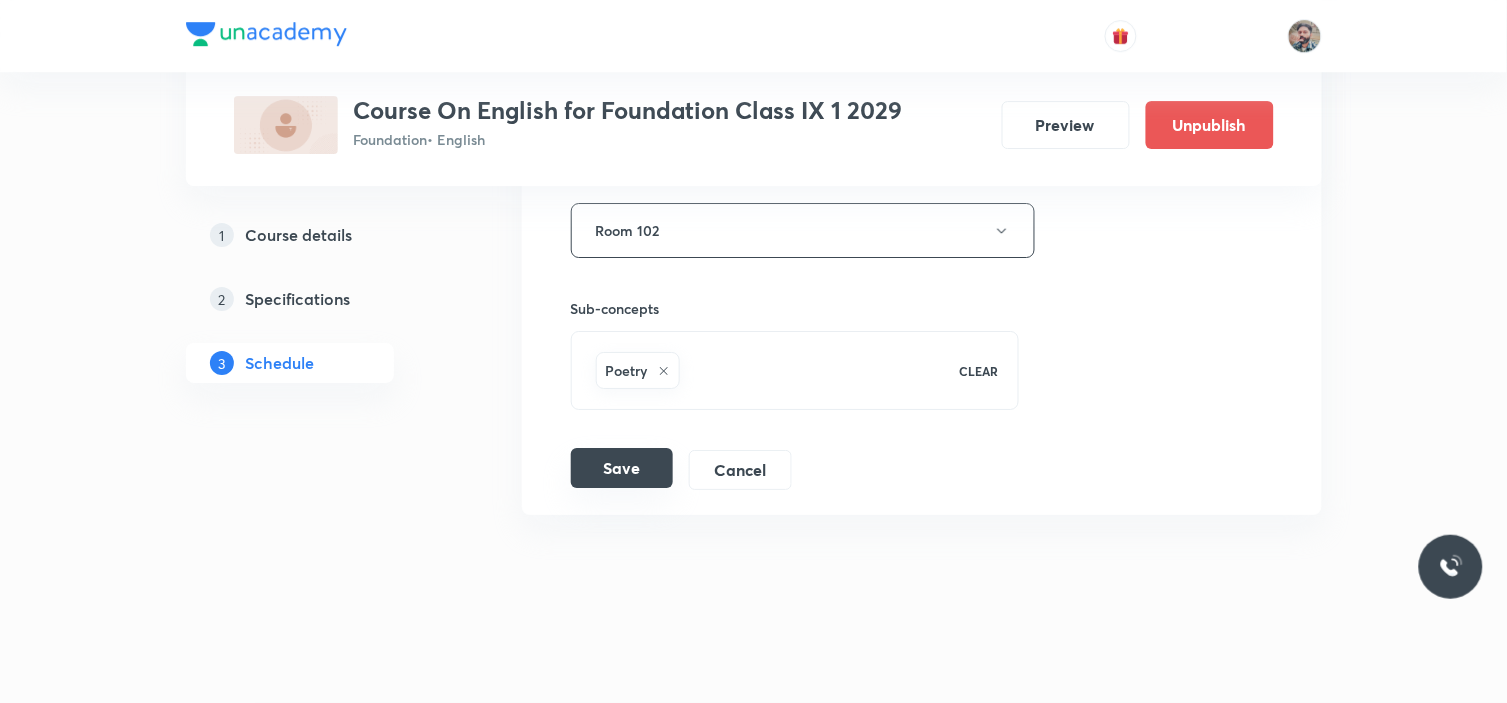 type on "RAIN ON THE ROOF AND MY CHILDHOOD (REVISION)" 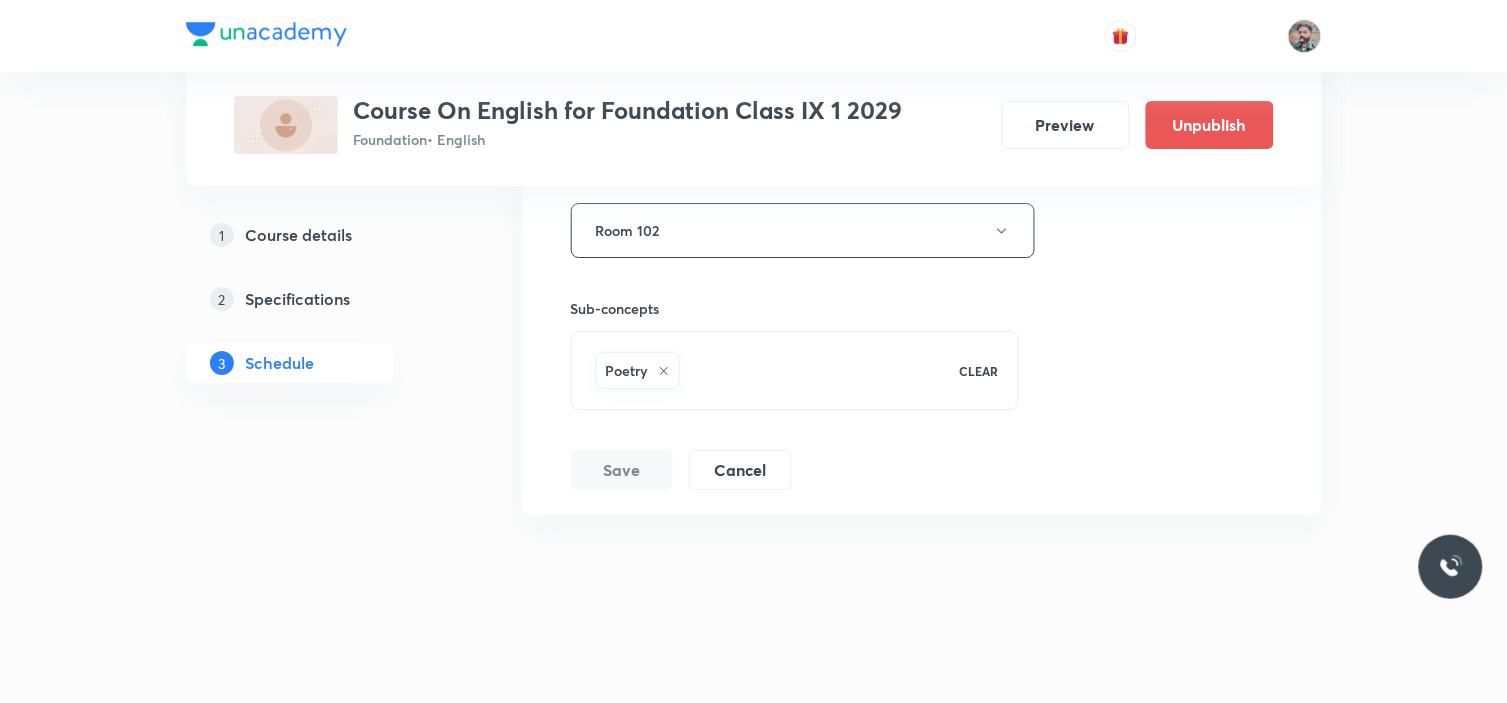 scroll, scrollTop: 4791, scrollLeft: 0, axis: vertical 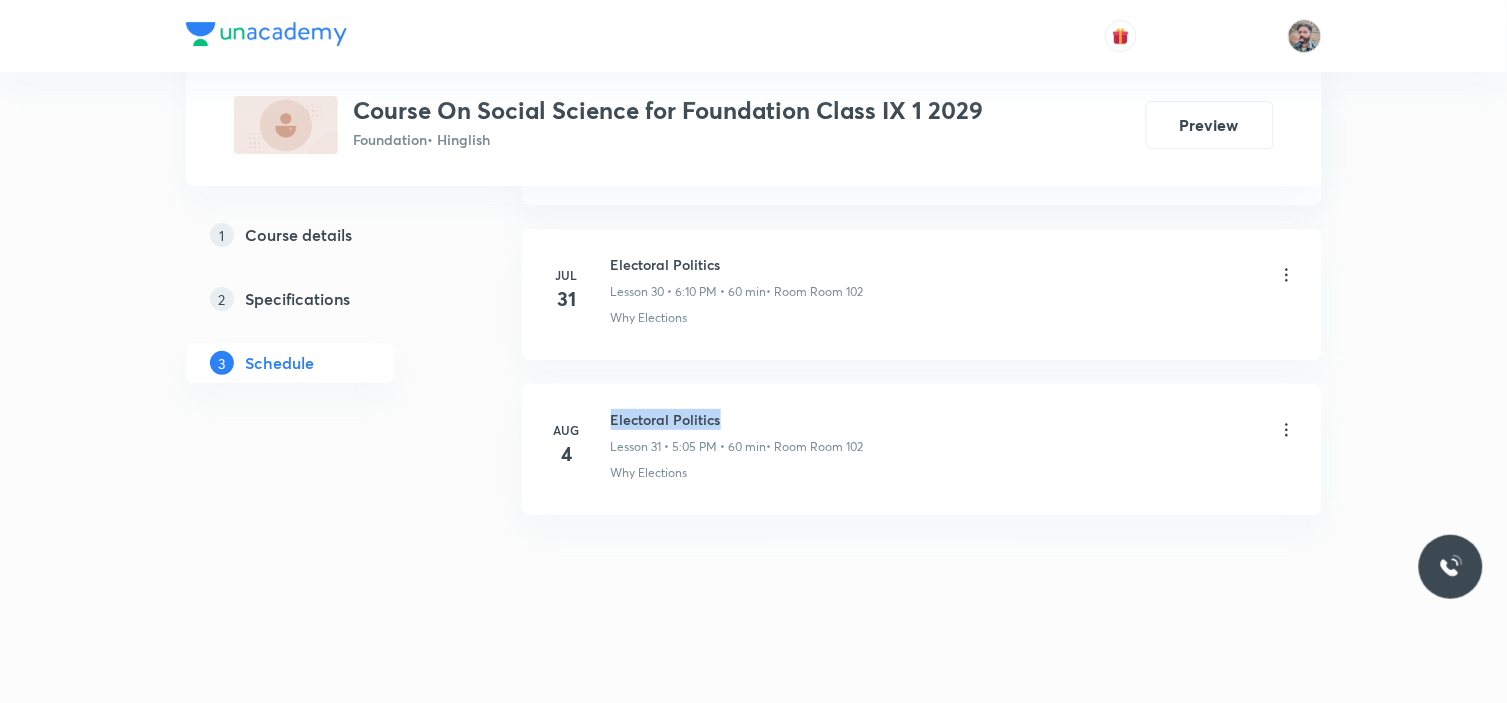 drag, startPoint x: 613, startPoint y: 416, endPoint x: 726, endPoint y: 427, distance: 113.534134 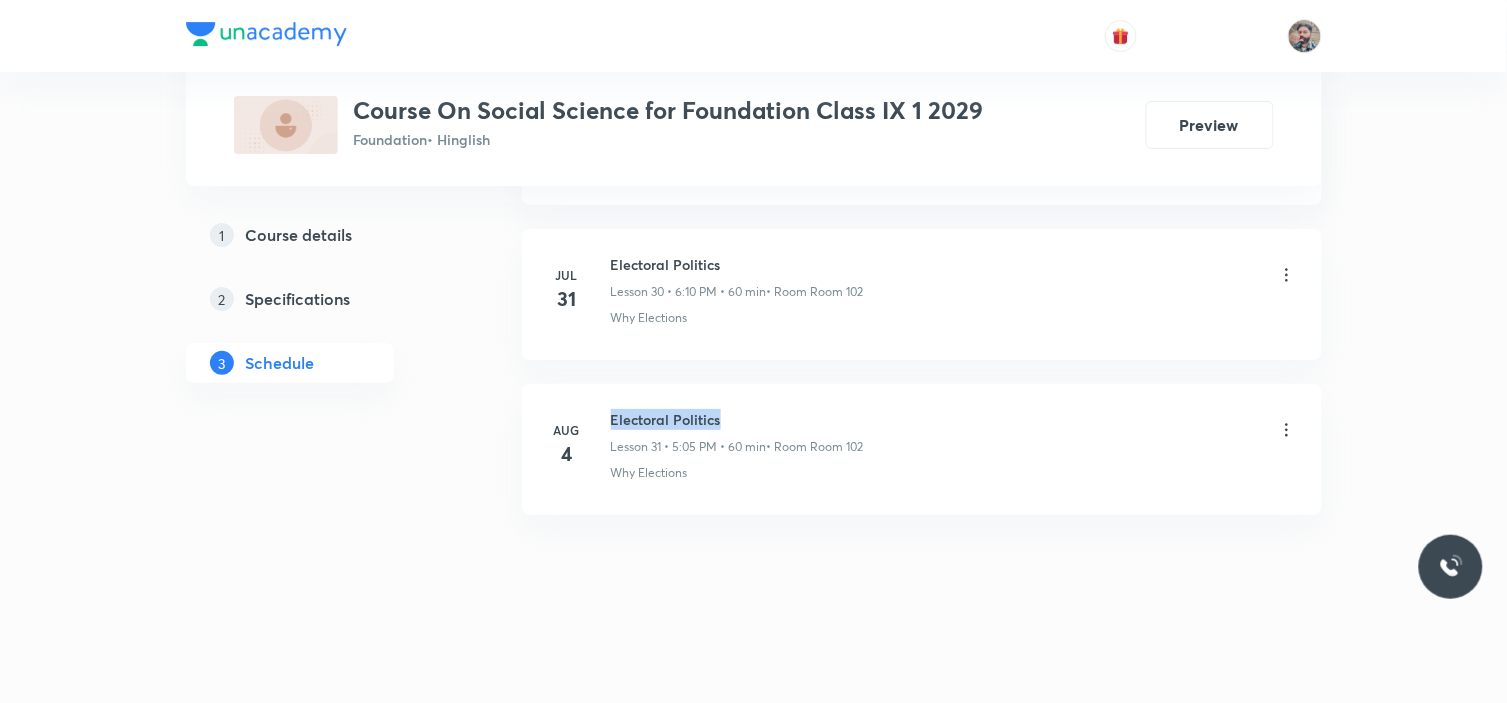 copy on "Electoral Politics" 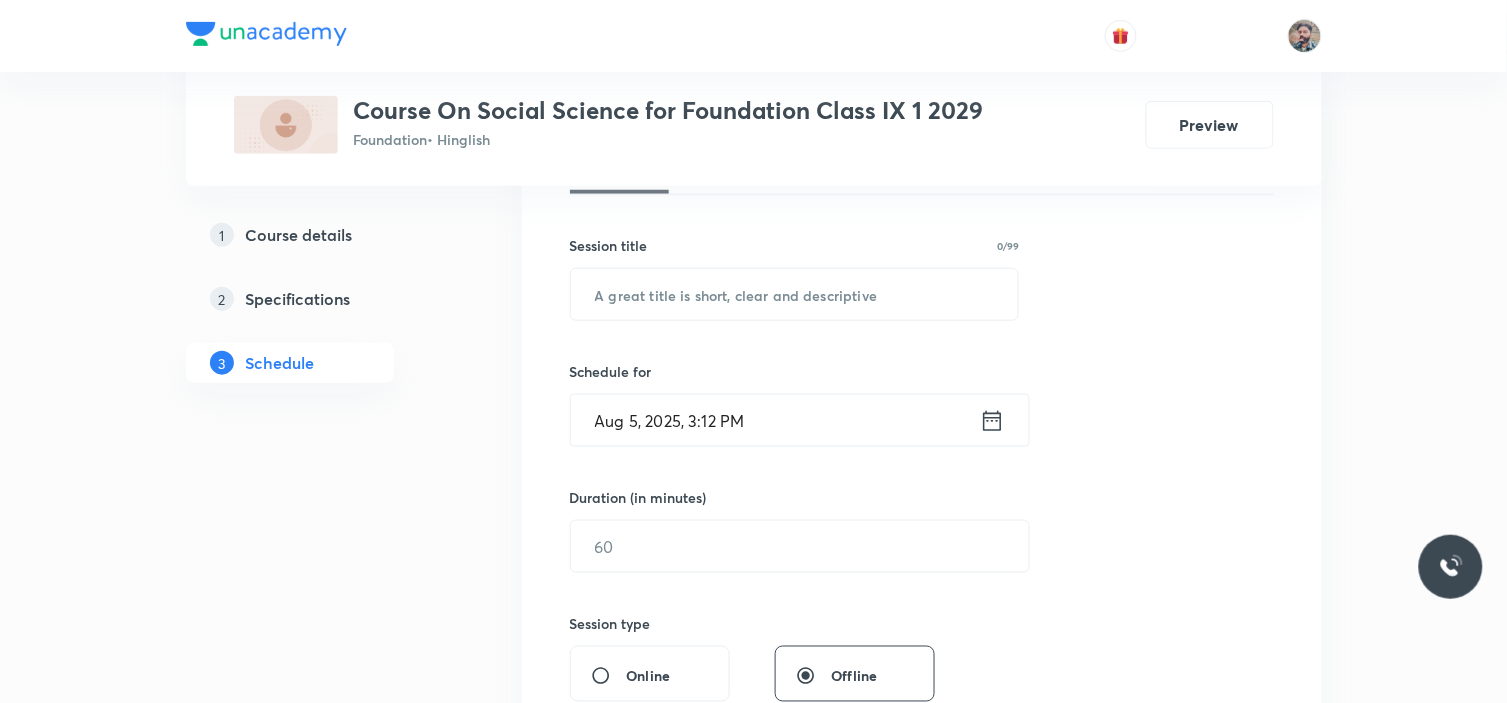 scroll, scrollTop: 0, scrollLeft: 0, axis: both 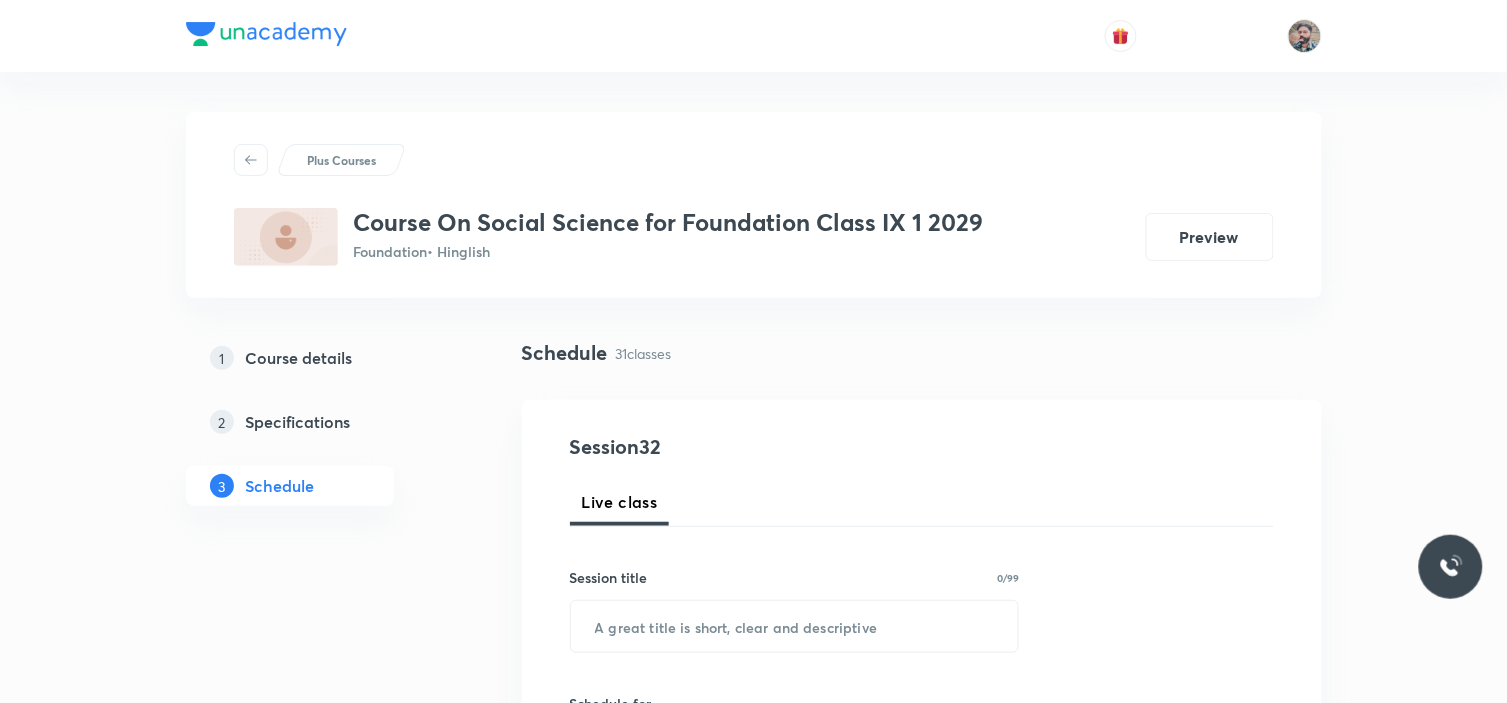 click on "Plus Courses Course On Social Science for Foundation Class IX 1 2029 Foundation  • Hinglish Preview 1 Course details 2 Specifications 3 Schedule Schedule 31  classes Session  32 Live class Session title 0/99 ​ Schedule for Aug 5, 2025, 3:12 PM ​ Duration (in minutes) ​   Session type Online Offline Room Select centre room Sub-concepts Select concepts that wil be covered in this session Add Cancel Apr 18 India size and location 01 Lesson 1 • 6:15 PM • 55 min  • Room Room 102 Latitudes & Longitudes Apr 25 India size and location 02 Lesson 2 • 6:10 PM • 59 min  • Room Room 102 Latitudes & Longitudes May 2 What Is Democracy? Why Democracy? Lesson 3 • 5:05 PM • 60 min  • Room Room 102 Democracy May 3 What Is Democracy? Why Democracy? Lesson 4 • 6:10 PM • 60 min  • Room Room 102 Democracy May 5 The Story of Village Palampur 01 Lesson 5 • 5:05 PM • 60 min  • Room Room 102 The Story of Village Palampur May 8 The Story of Village Palampur 02 Lesson 6 • 6:10 PM • 60 min 9" at bounding box center (753, 3205) 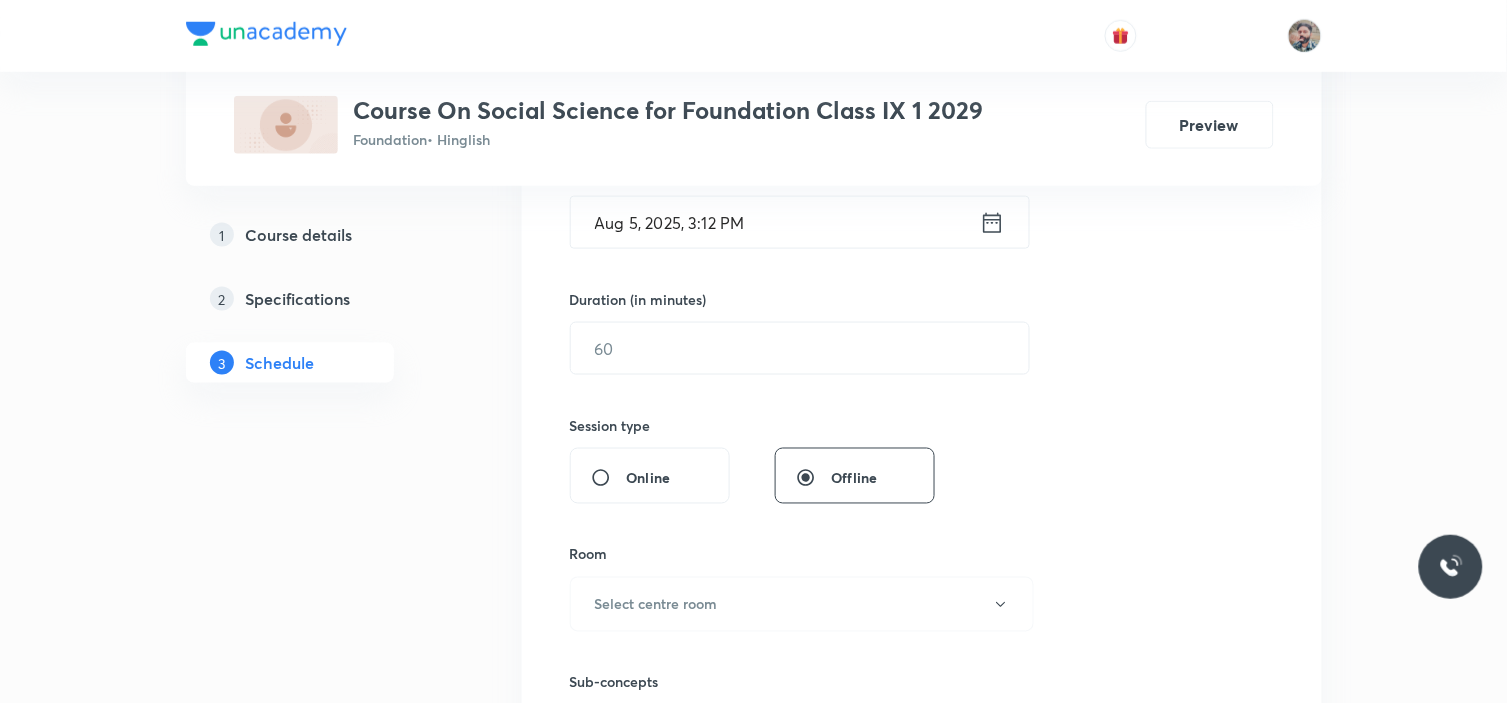 scroll, scrollTop: 888, scrollLeft: 0, axis: vertical 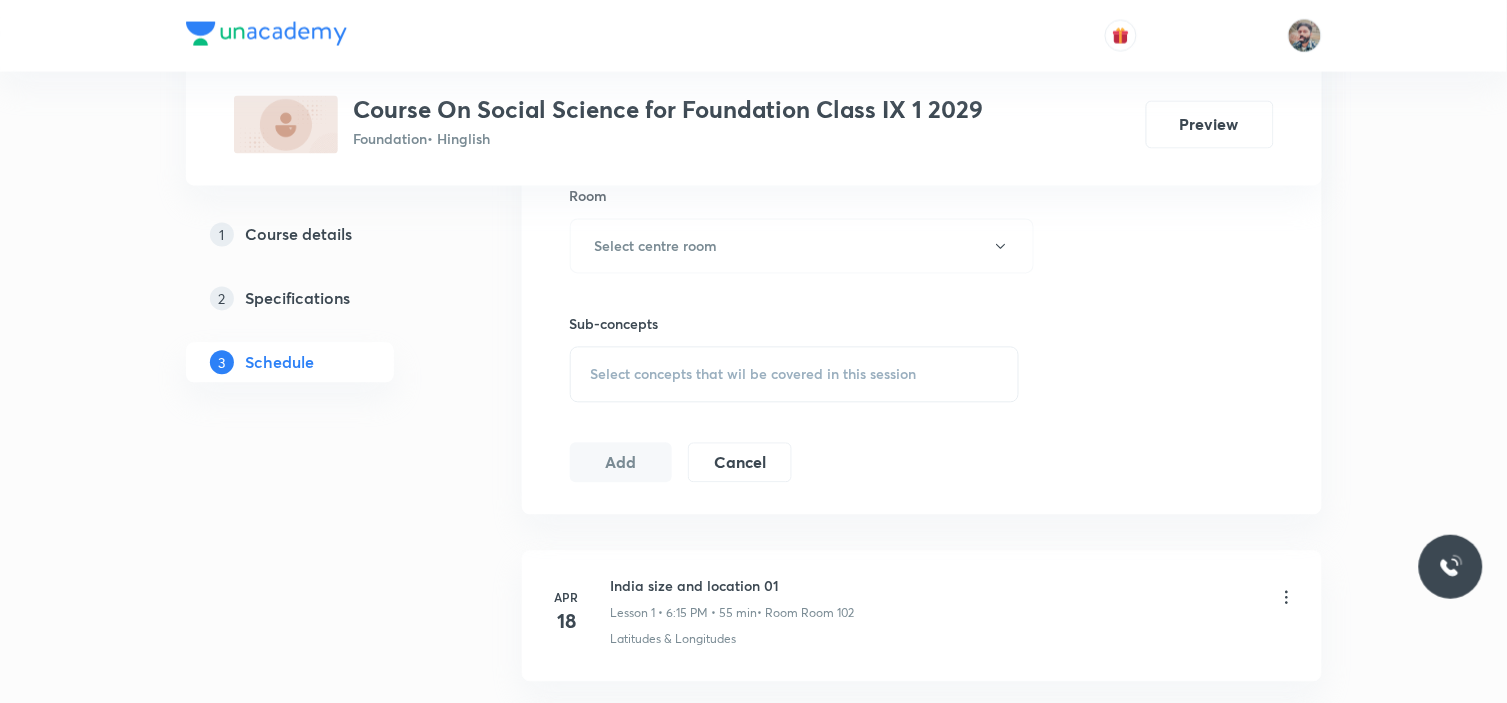click on "Select concepts that wil be covered in this session" at bounding box center [754, 375] 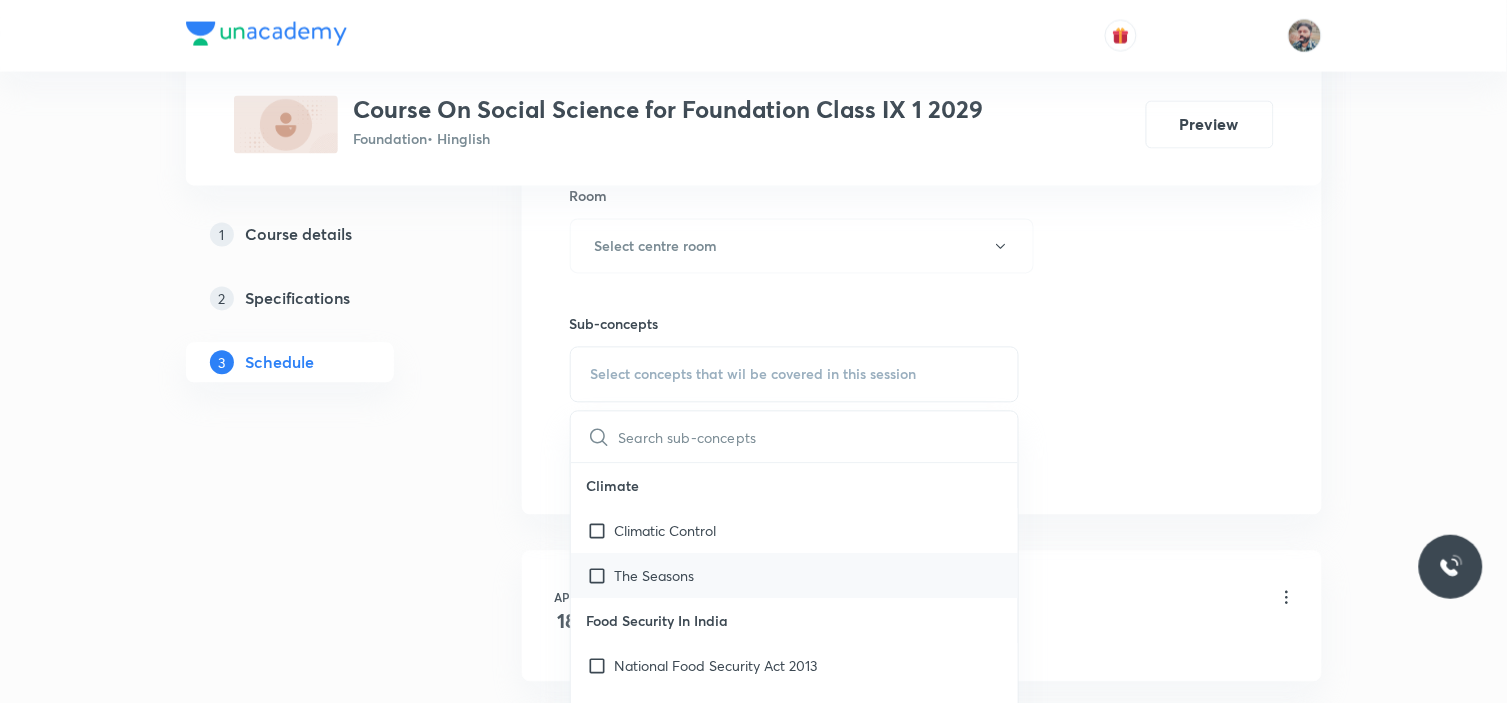 click on "The Seasons" at bounding box center [655, 576] 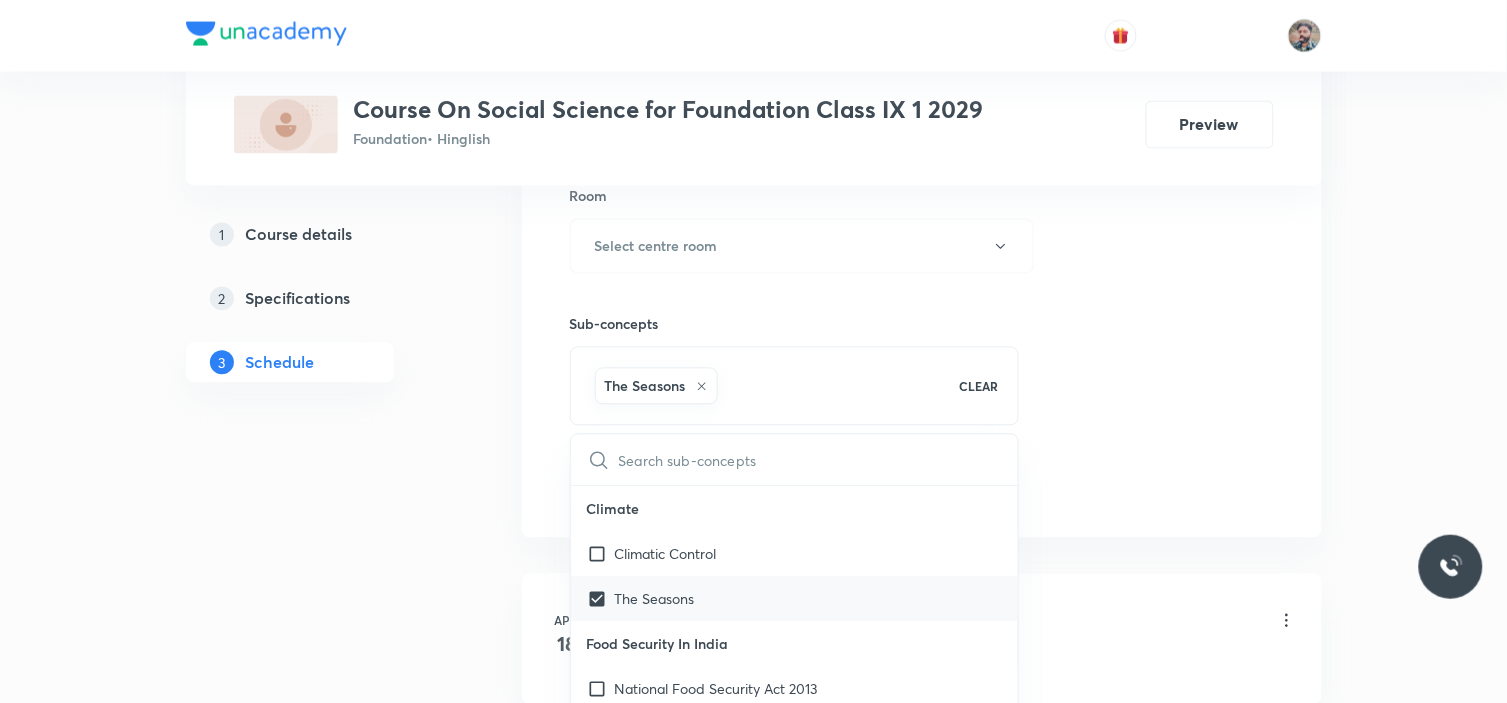 click on "The Seasons" at bounding box center [655, 599] 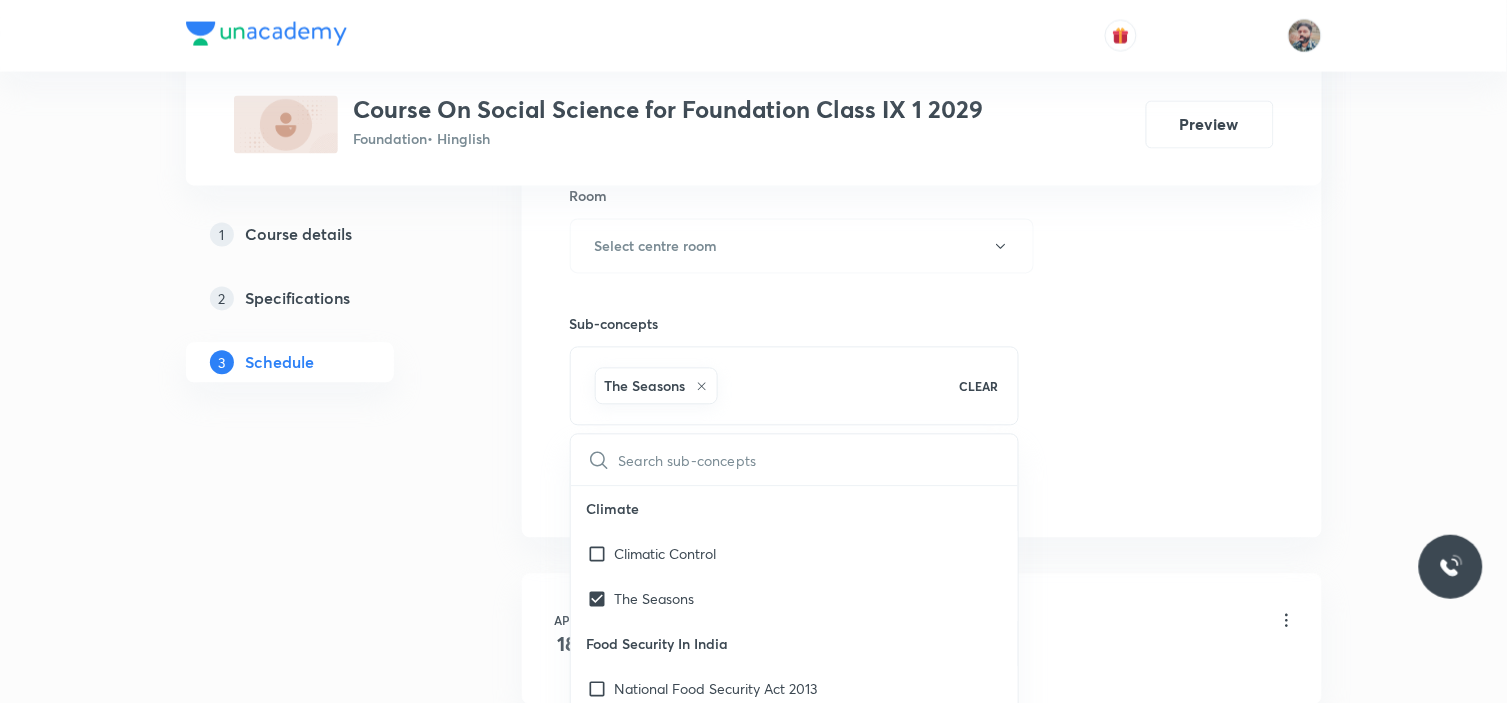 checkbox on "false" 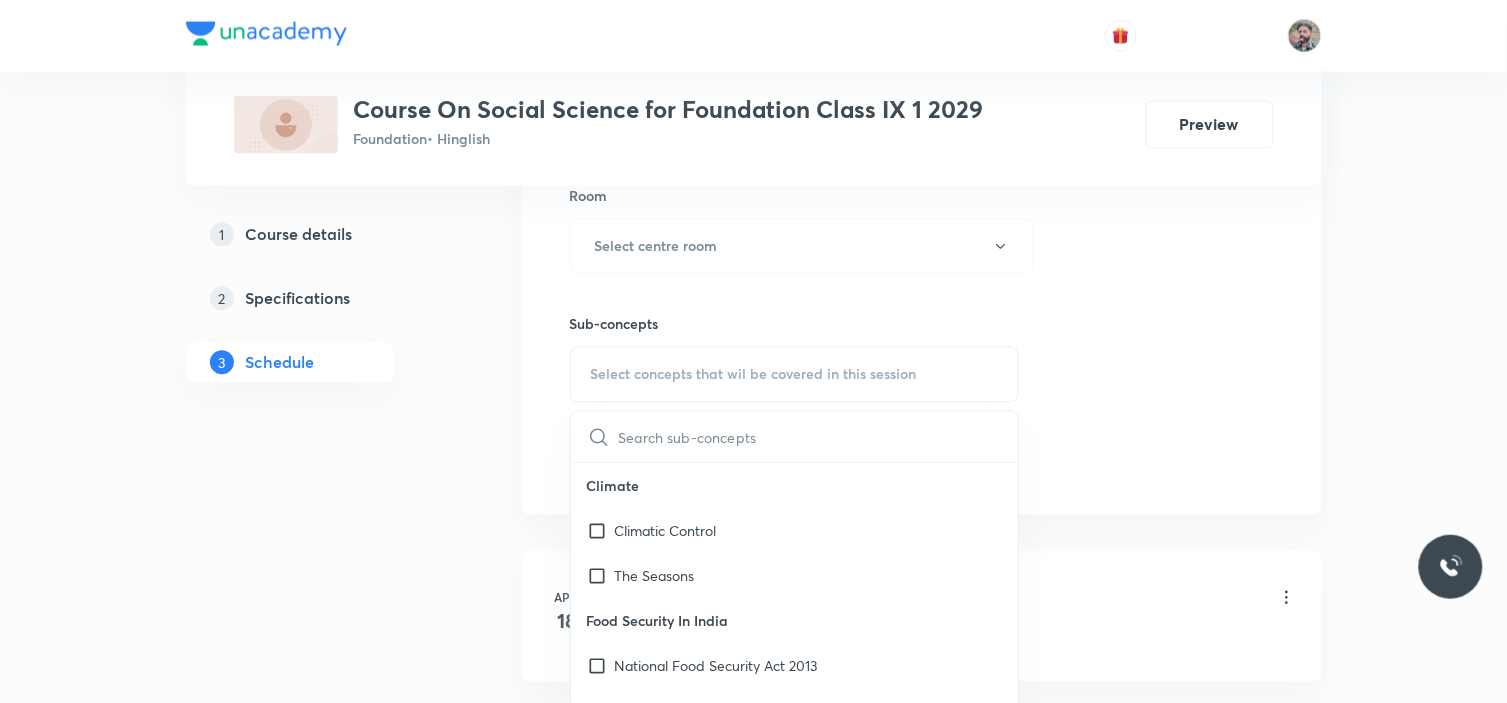 click on "Plus Courses Course On Social Science for Foundation Class IX 1 2029 Foundation  • Hinglish Preview 1 Course details 2 Specifications 3 Schedule Schedule 31  classes Session  32 Live class Session title 0/99 ​ Schedule for Aug 5, 2025, 3:12 PM ​ Duration (in minutes) ​   Session type Online Offline Room Select centre room Sub-concepts Select concepts that wil be covered in this session ​ Climate Climatic Control The Seasons Food Security In India National Food Security Act 2013 Antyodaya Anna Yojana Role of Cooperatives in Food Securities Poverty As a Challenge Urban Case Rural Case Poverty as seen by Social Scientists Poverty Line Poverty Estimates Vulnerable Groups Global Poverty Scenario Inter State Disparities Causes of Poverty Anti Poverty Measures The Challenges Ahead People as Resource Economic Activities by Men & Women Quality of Population on Economic Front The Story of Village Palampur Farming in Palampur Non Farming Activities in Palampur Democratic Rights Life Without Rights Parliament 2" at bounding box center (753, 2317) 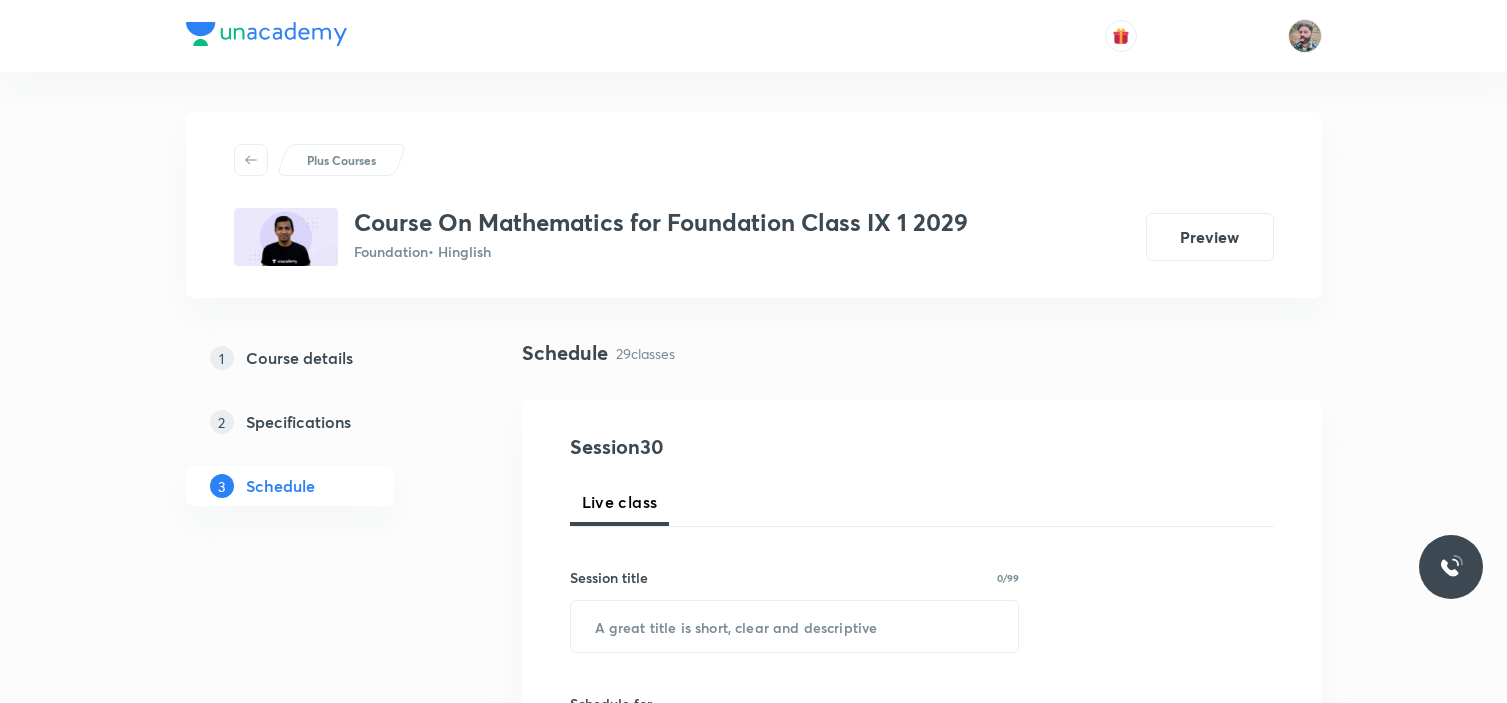 scroll, scrollTop: 0, scrollLeft: 0, axis: both 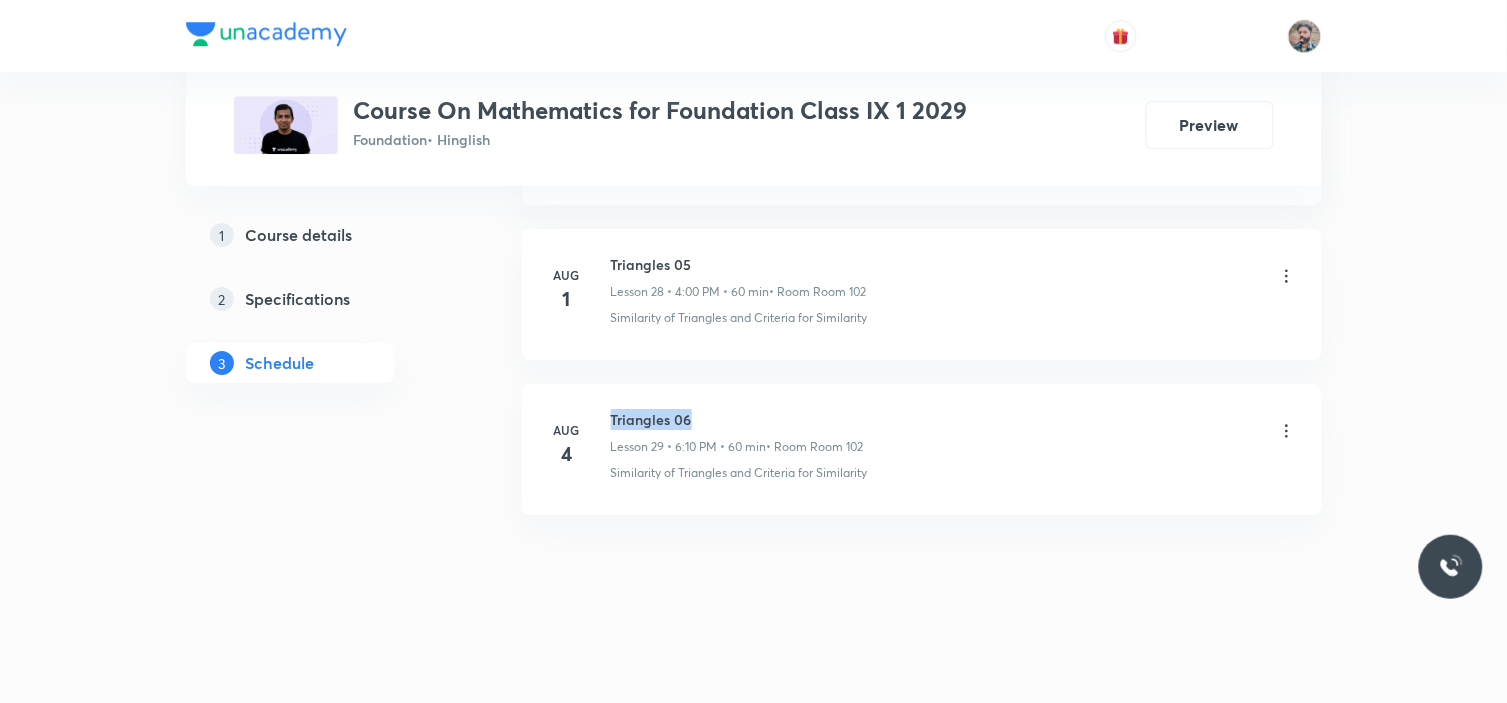 drag, startPoint x: 633, startPoint y: 416, endPoint x: 695, endPoint y: 428, distance: 63.15061 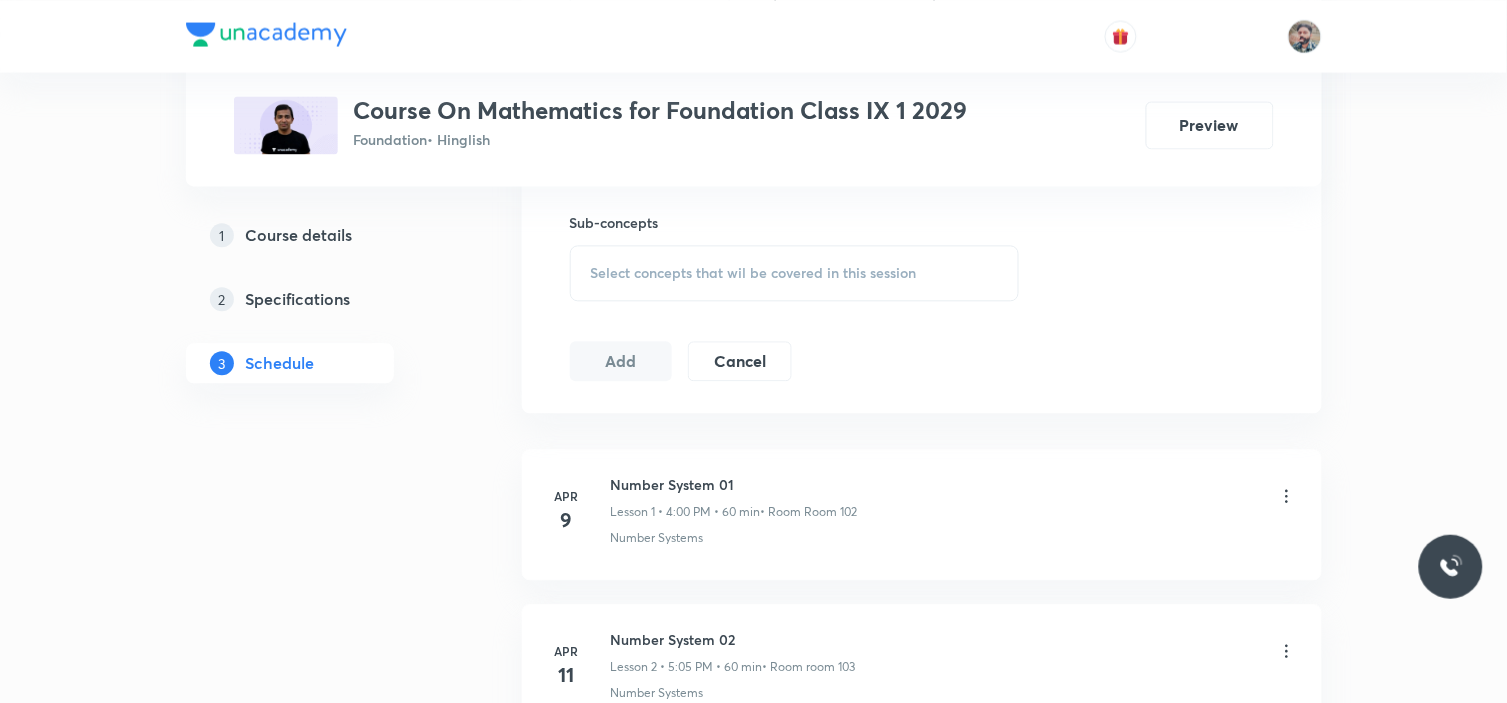 scroll, scrollTop: 1000, scrollLeft: 0, axis: vertical 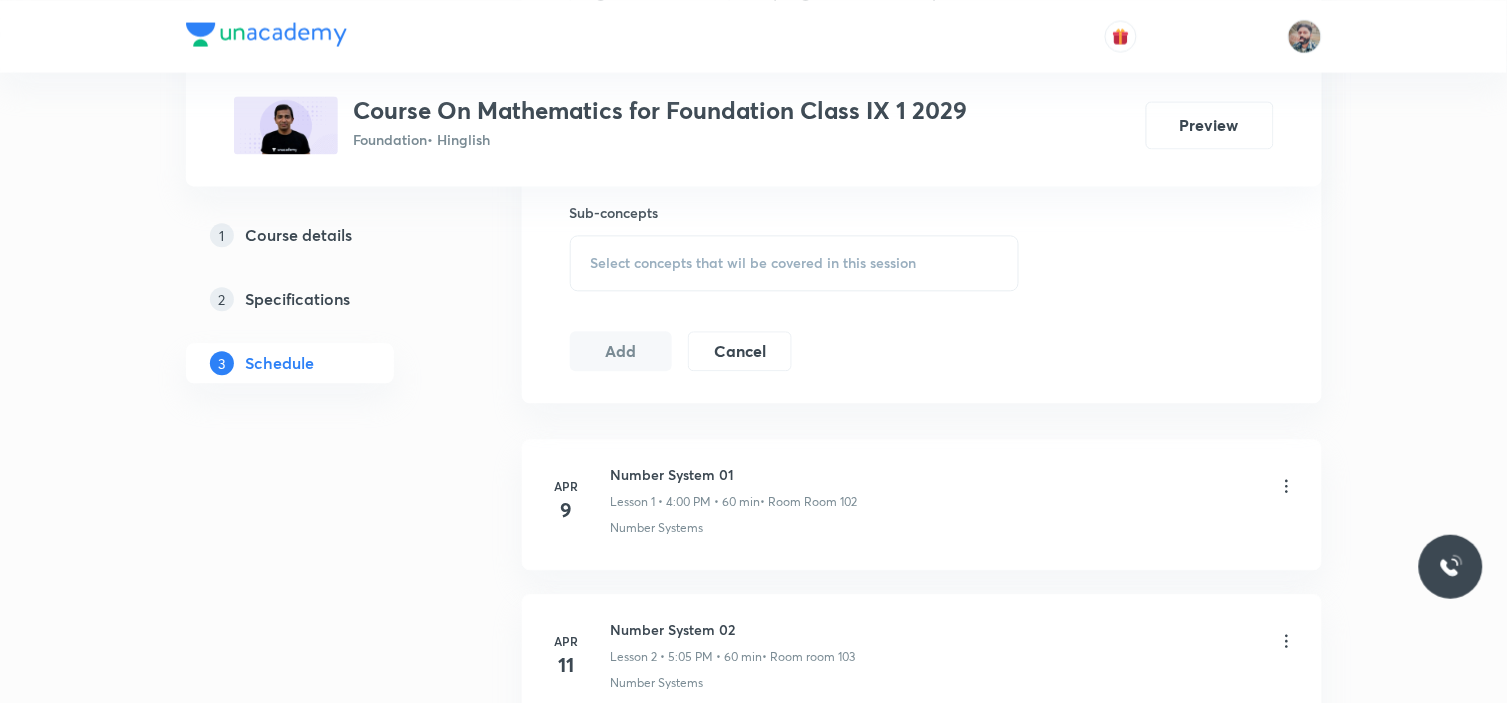 click on "Select concepts that wil be covered in this session" at bounding box center (754, 263) 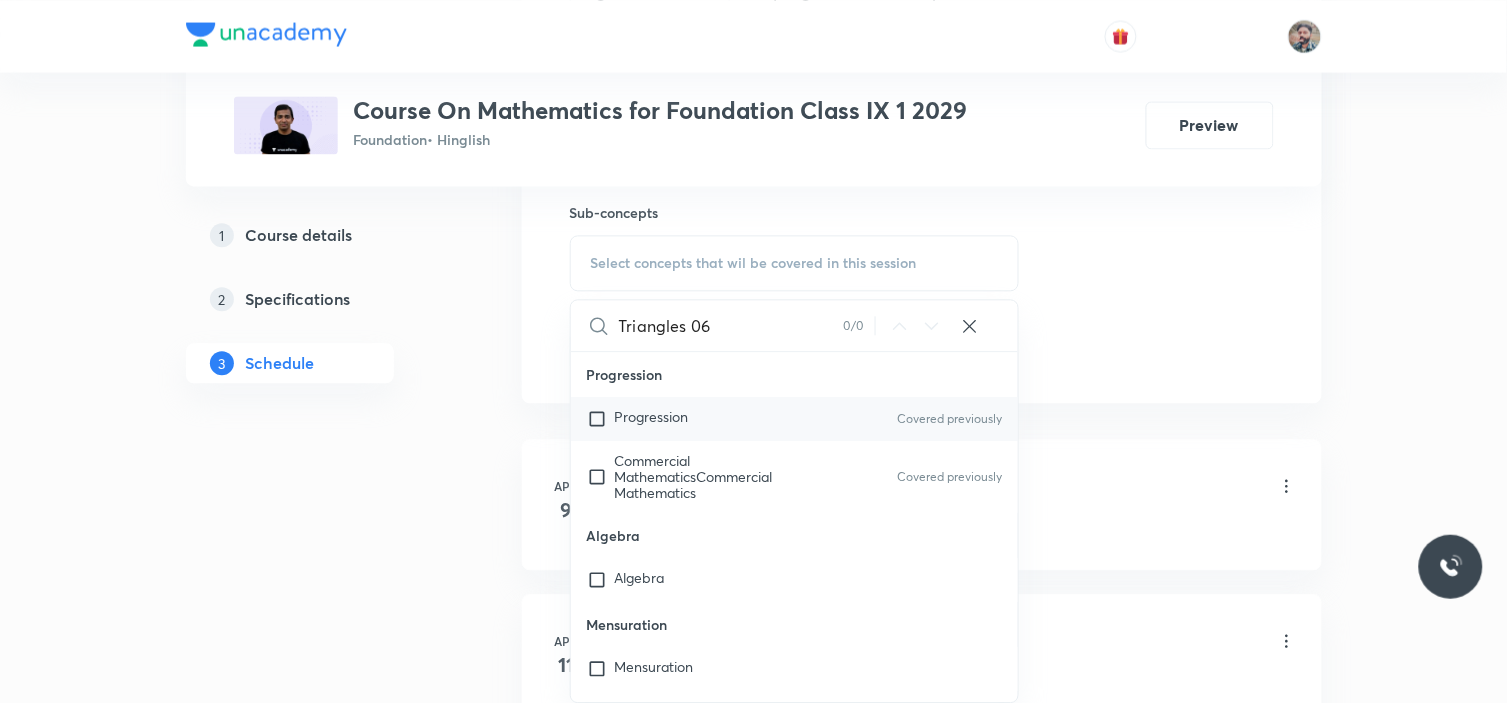 type on "Triangles 06" 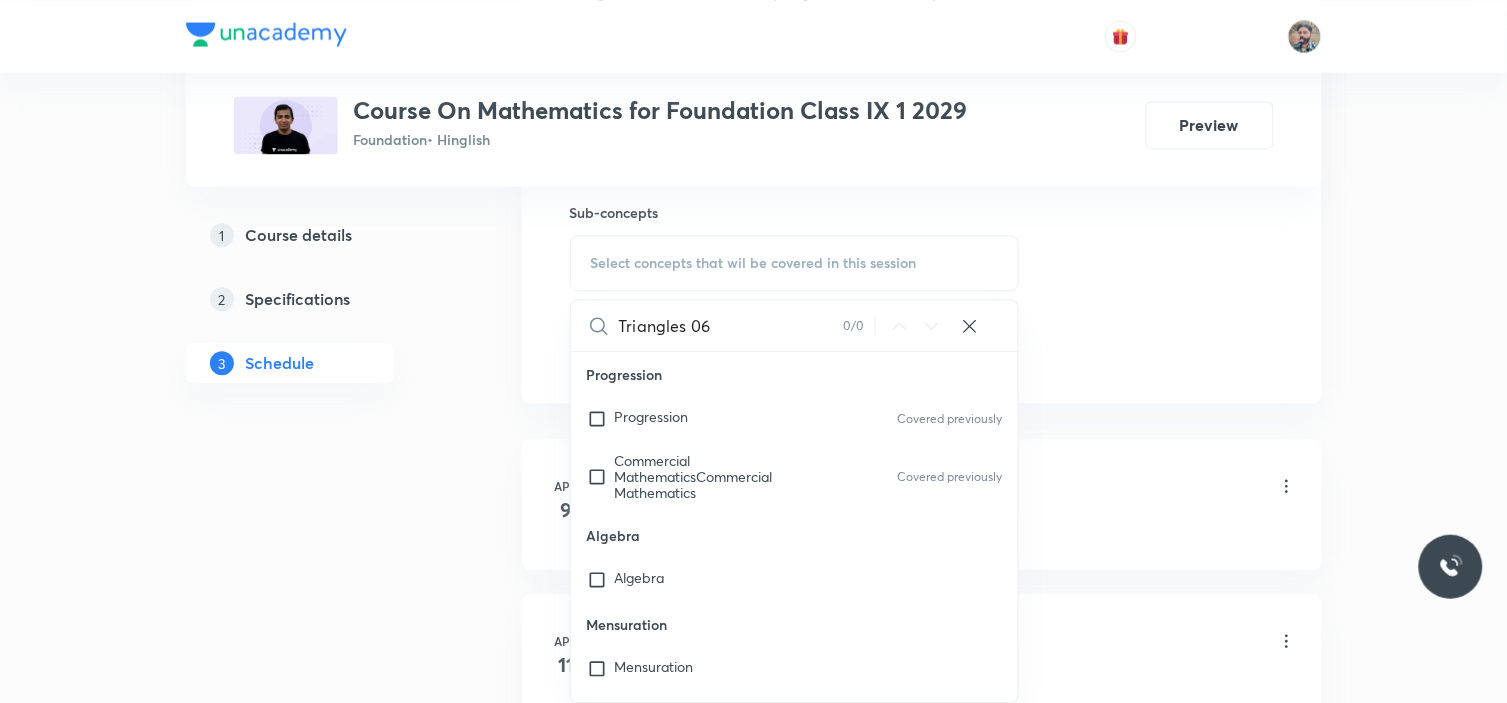 checkbox on "true" 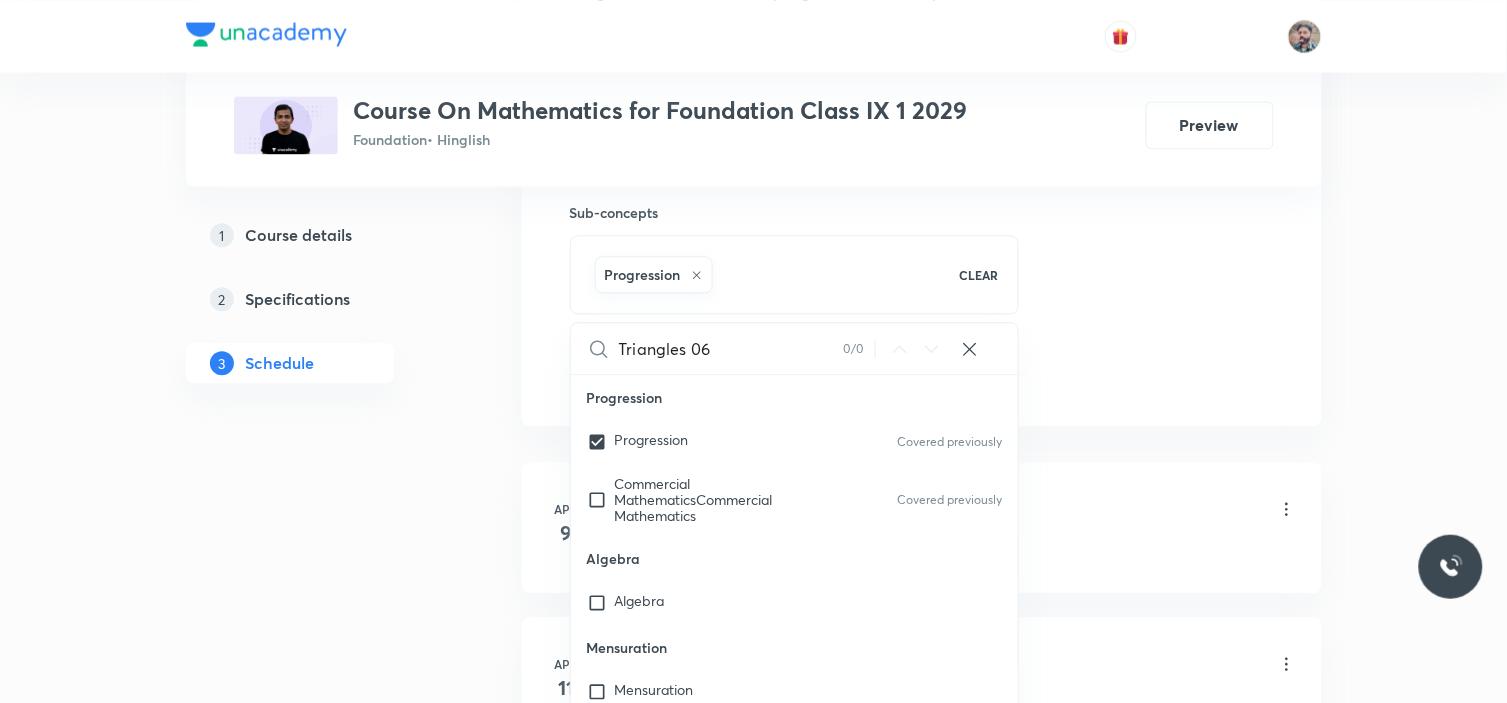 click on "Plus Courses Course On Mathematics for Foundation Class IX 1 2029 Foundation  • Hinglish Preview 1 Course details 2 Specifications 3 Schedule Schedule 29  classes Session  30 Live class Session title 0/99 ​ Schedule for Aug 5, 2025, 3:13 PM ​ Duration (in minutes) ​   Session type Online Offline Room Select centre room Sub-concepts Progression CLEAR Triangles 06 0 / 0 ​ Progression Progression Covered previously Commercial MathematicsCommercial Mathematics Covered previously Algebra Algebra Mensuration Mensuration Geometry Geometry Number Systems Number Systems Covered previously Commercial Mathematics Commercial Mathematics Trigonometry Trigonometry Statistics and Probability Statistics and Probability Fundamental Principles Counting Fundamentals Principles of Counting Figure Formation and Analysis Figure Formation and Analysis Analogy Pyramids Percentage Percentage Profit and Loss Profit and Loss Discount and Commission Discount and Commission Simple Interest Simple Interest Compound Interest Dice" at bounding box center [753, 2061] 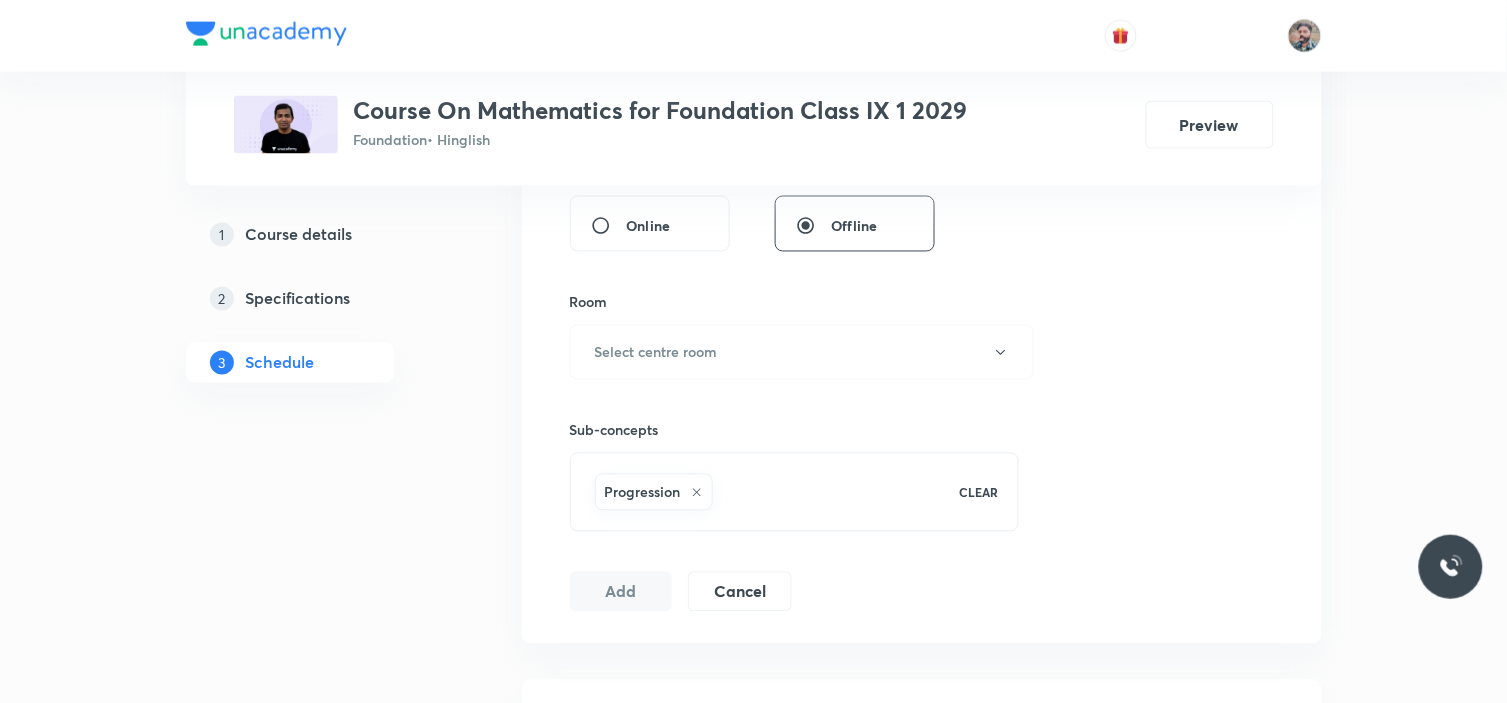 scroll, scrollTop: 777, scrollLeft: 0, axis: vertical 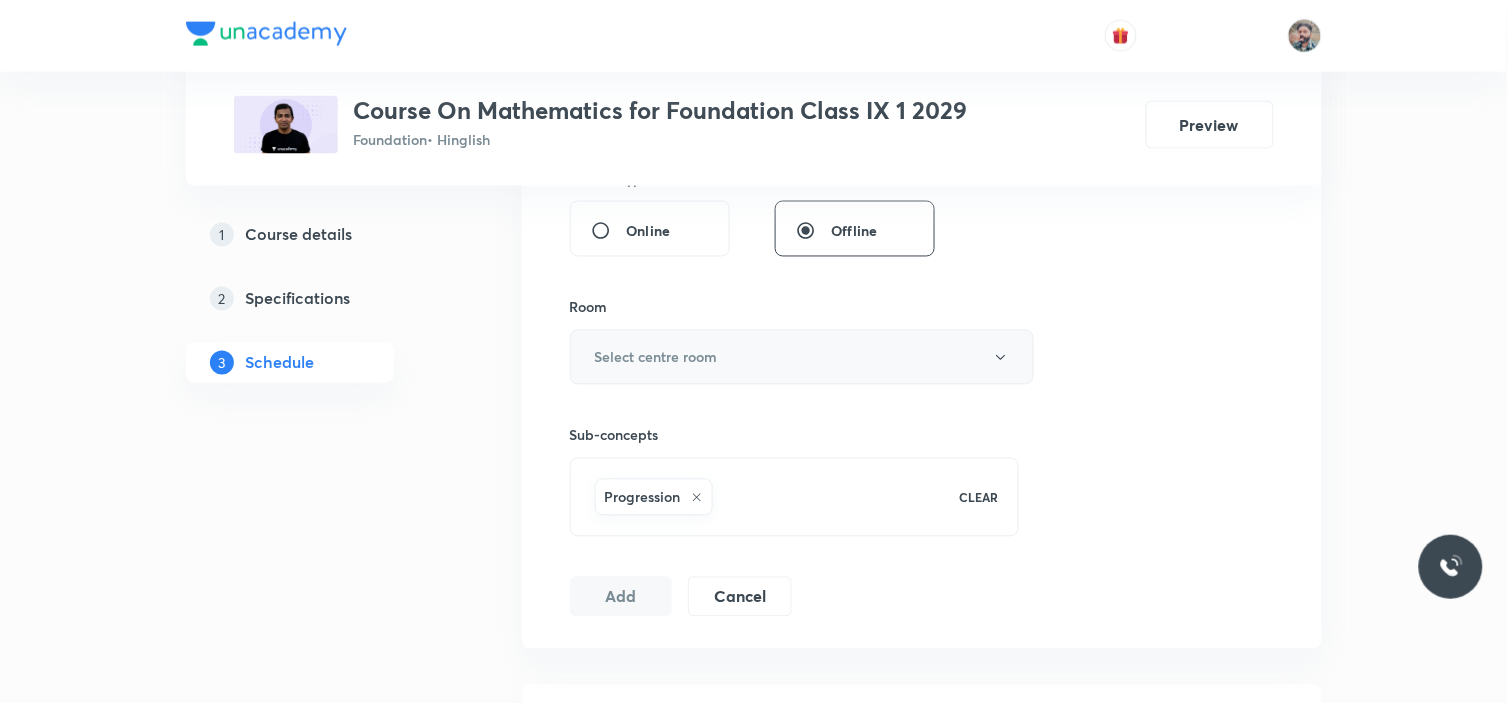 click on "Select centre room" at bounding box center [802, 357] 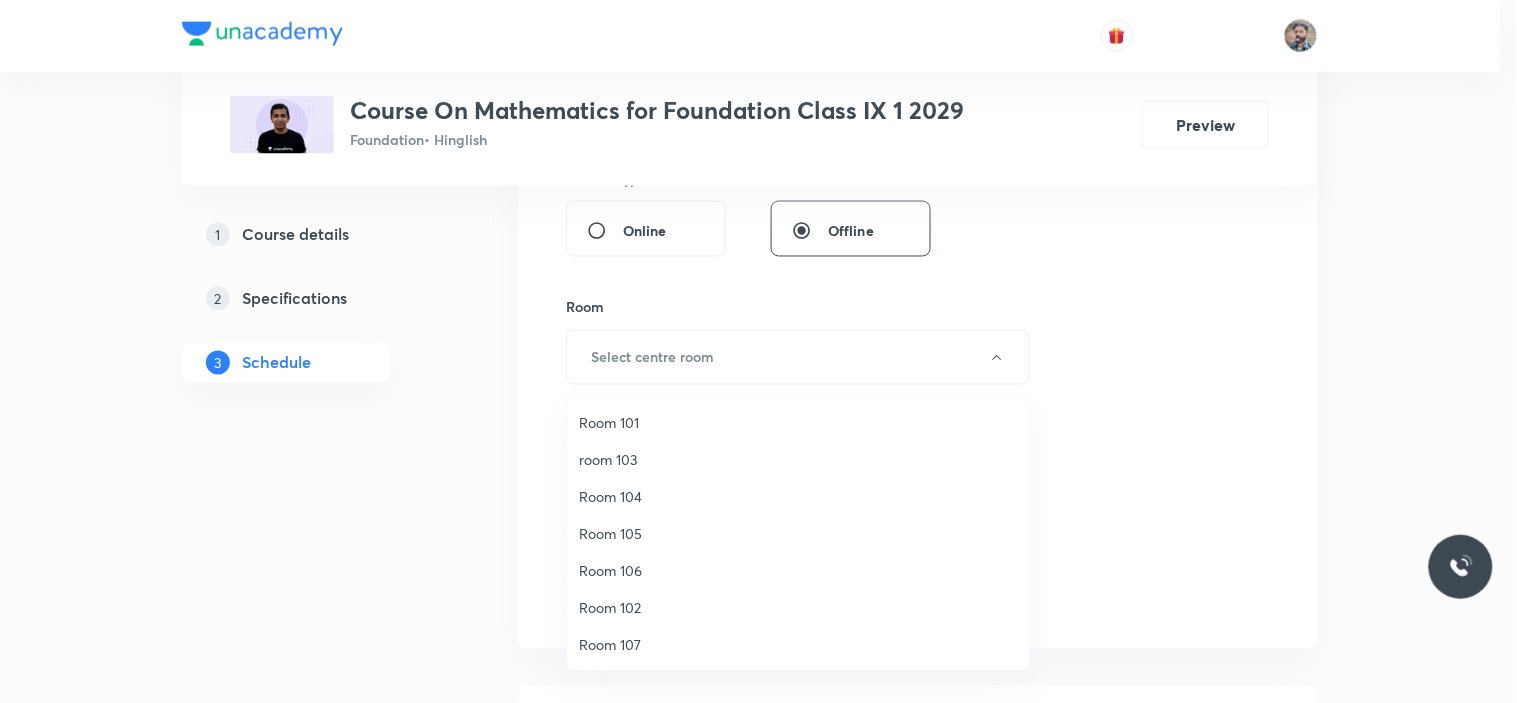 click on "Room 102" at bounding box center [798, 607] 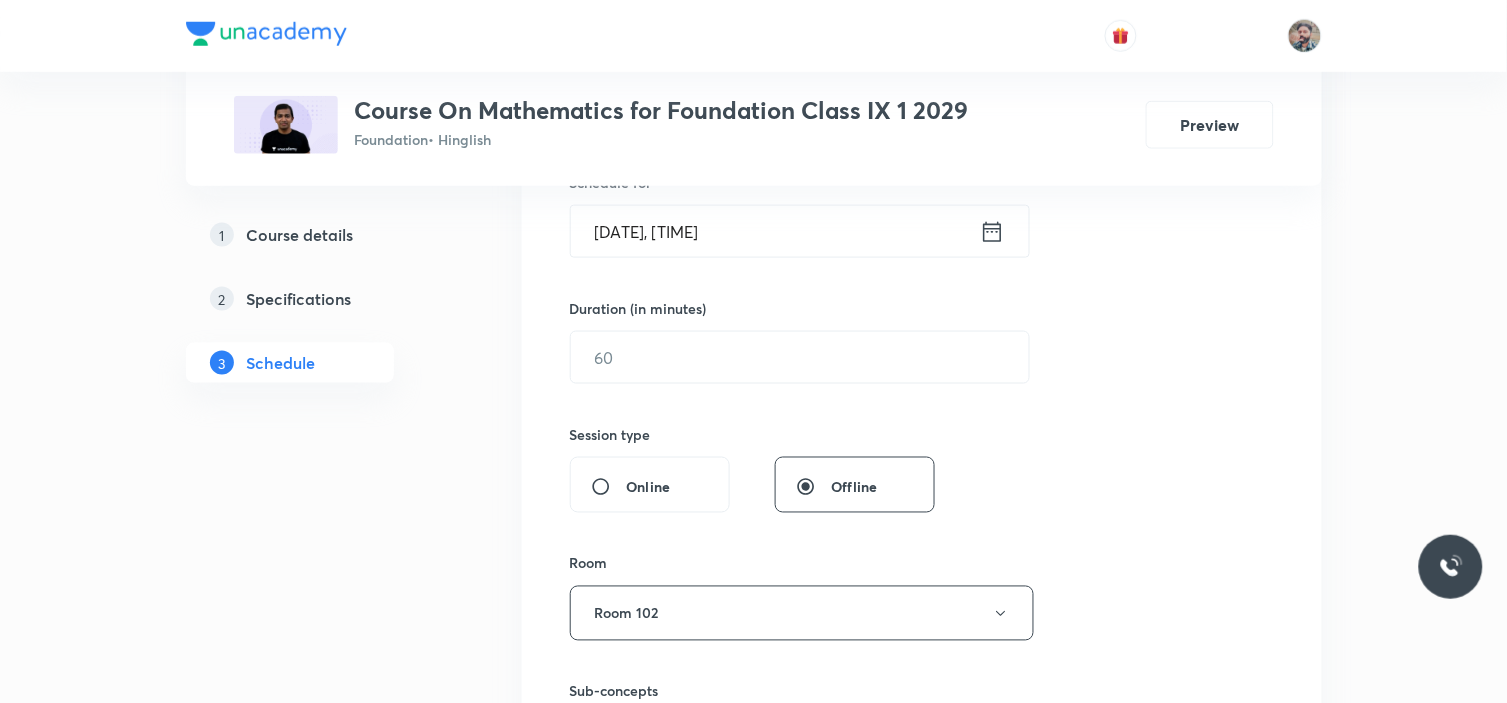 scroll, scrollTop: 444, scrollLeft: 0, axis: vertical 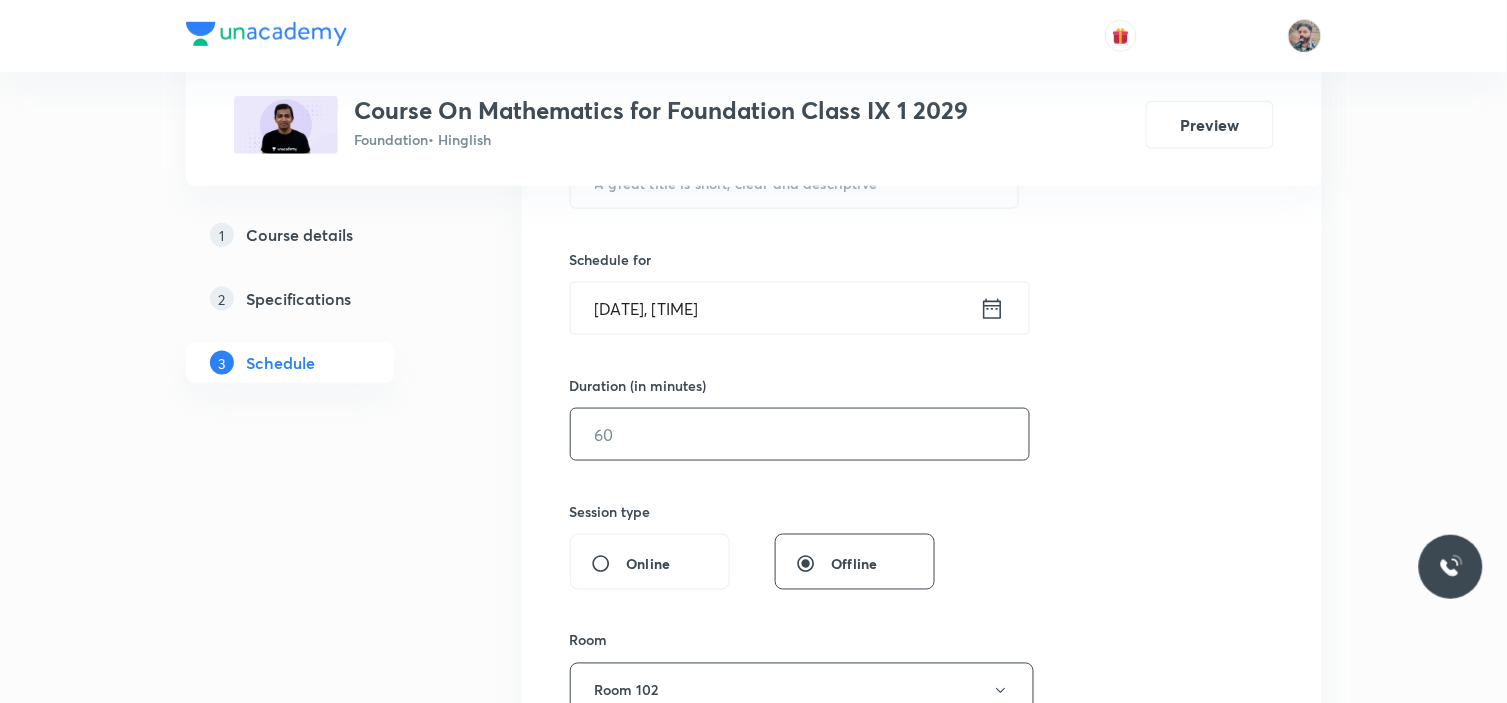 click at bounding box center [800, 434] 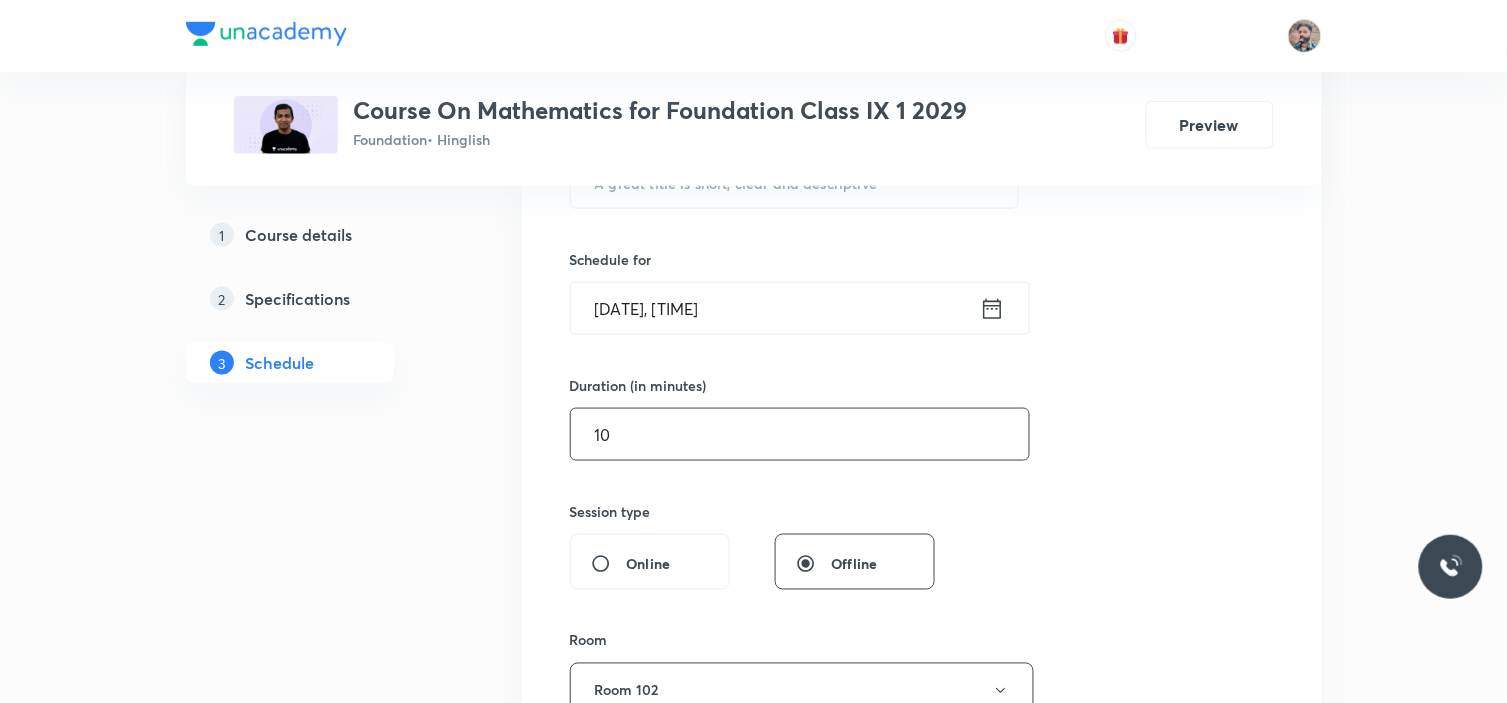 type on "10" 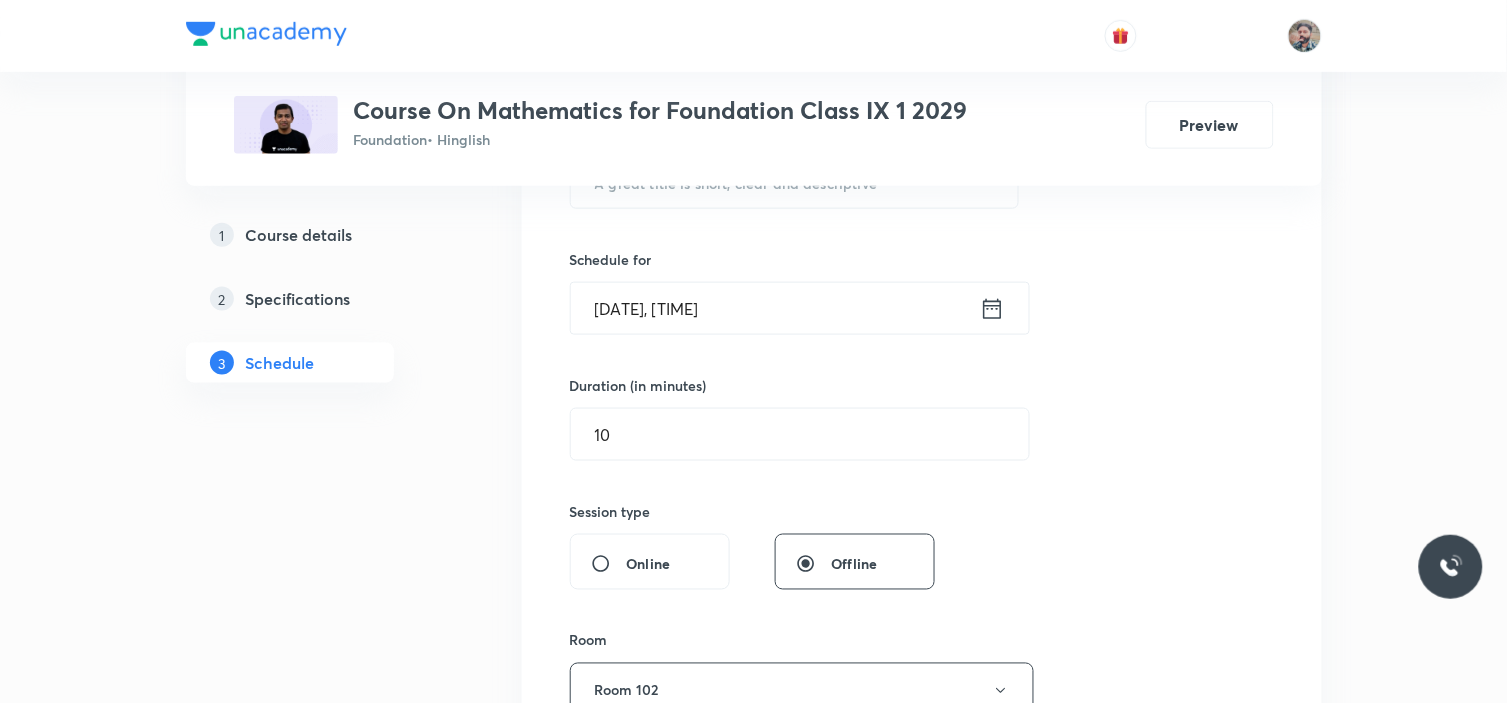 click on "Plus Courses Course On Mathematics for Foundation Class IX 1 2029 Foundation  • Hinglish Preview 1 Course details 2 Specifications 3 Schedule Schedule 29  classes Session  30 Live class Session title 0/99 ​ Schedule for Aug 5, 2025, 3:13 PM ​ Duration (in minutes) 10 ​   Session type Online Offline Room Room 102 Sub-concepts Progression CLEAR Add Cancel Apr 9 Number System 01 Lesson 1 • 4:00 PM • 60 min  • Room Room 102 Number Systems Apr 11 Number System 02 Lesson 2 • 5:05 PM • 60 min  • Room room 103 Number Systems Apr 14 Number System 03 Lesson 3 • 4:00 PM • 60 min  • Room Room 102 Number Systems Apr 16 Number System 04 Lesson 4 • 4:01 PM • 60 min  • Room Room 102 Number Systems Apr 23 Number System 05 Lesson 5 • 4:00 PM • 60 min  • Room Room 102 Number Systems Apr 25 Number System 06 Lesson 6 • 5:05 PM • 60 min  • Room Room 102 Number Systems Apr 28 Polynomials 01 Lesson 7 • 4:05 PM • 55 min  • Room Room 108 Zeroes of Polynomial May 2 Polynomials 02" at bounding box center [753, 2617] 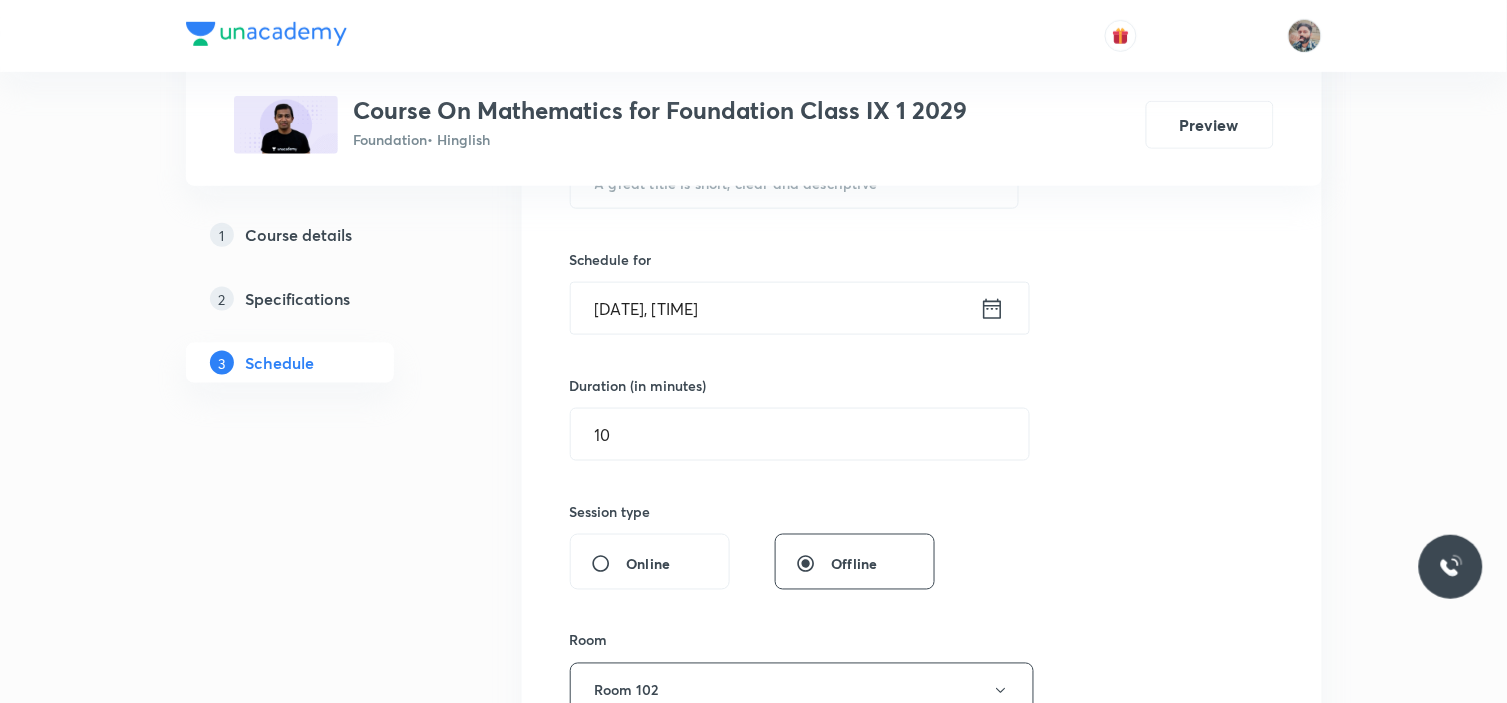 click 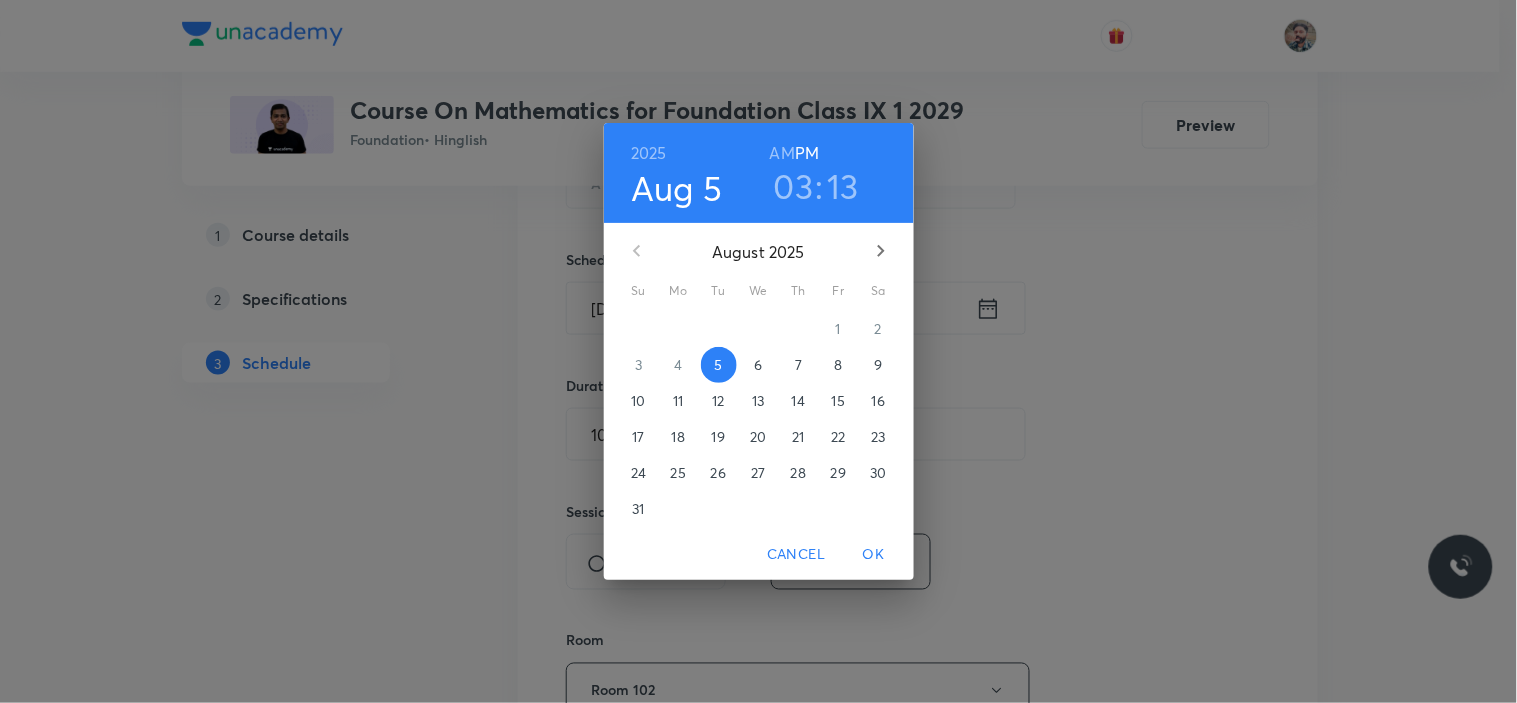 click on "03" at bounding box center (794, 186) 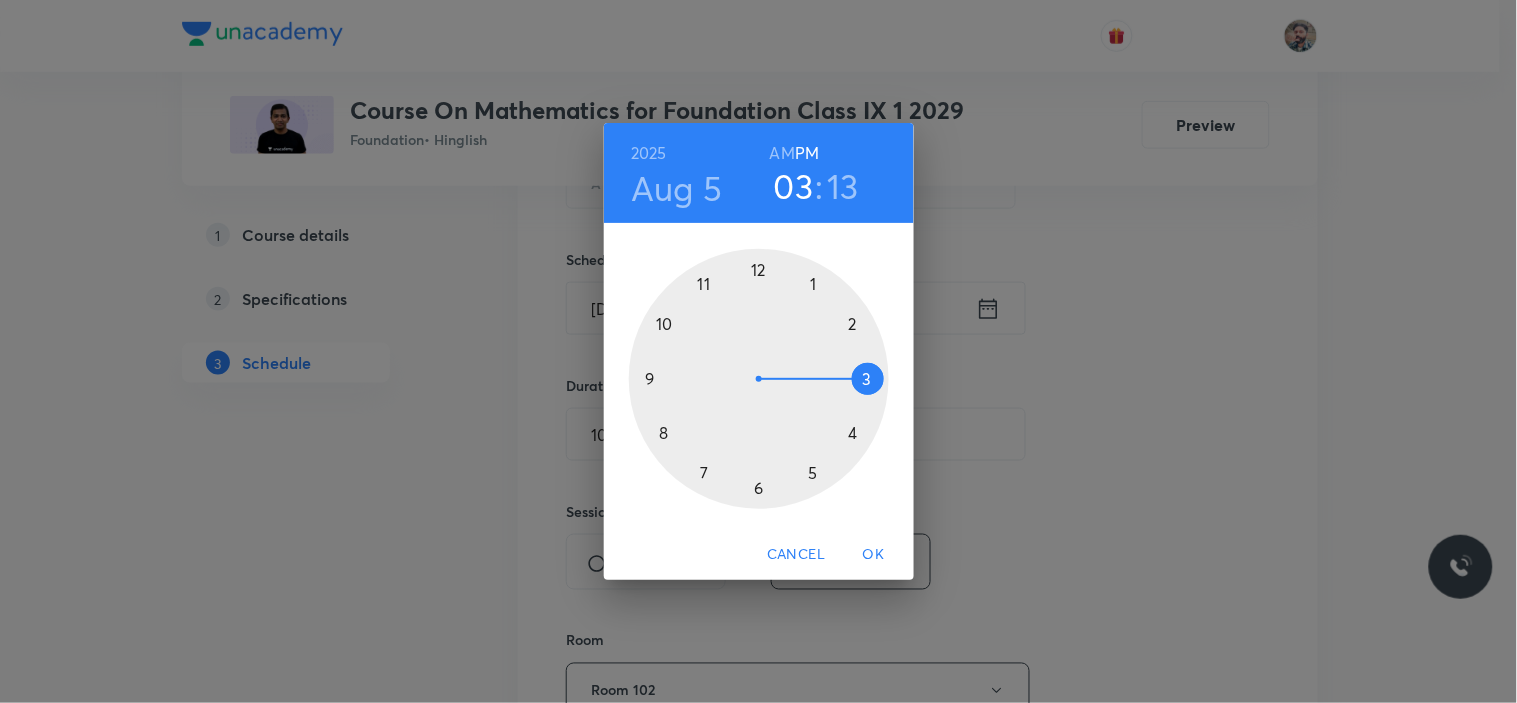 click at bounding box center (759, 379) 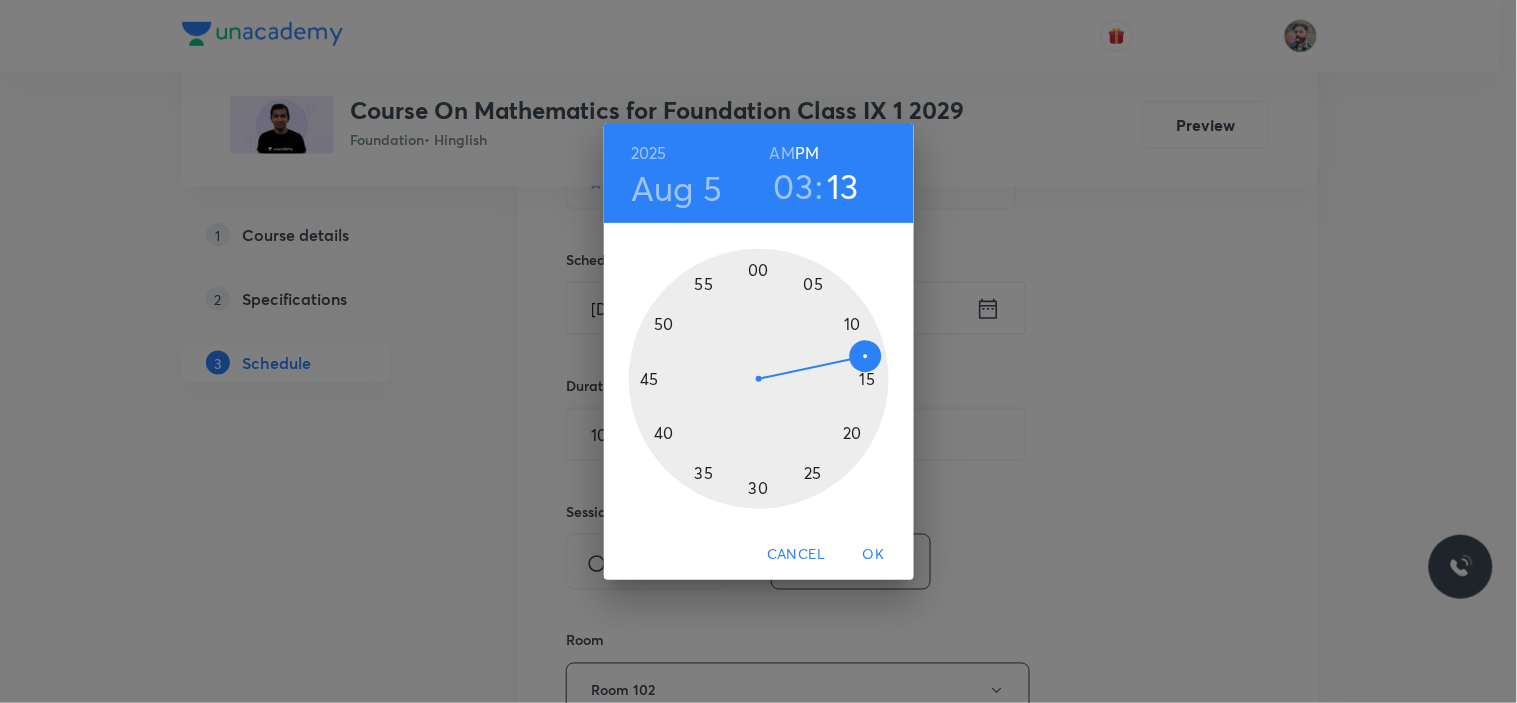 click at bounding box center (759, 379) 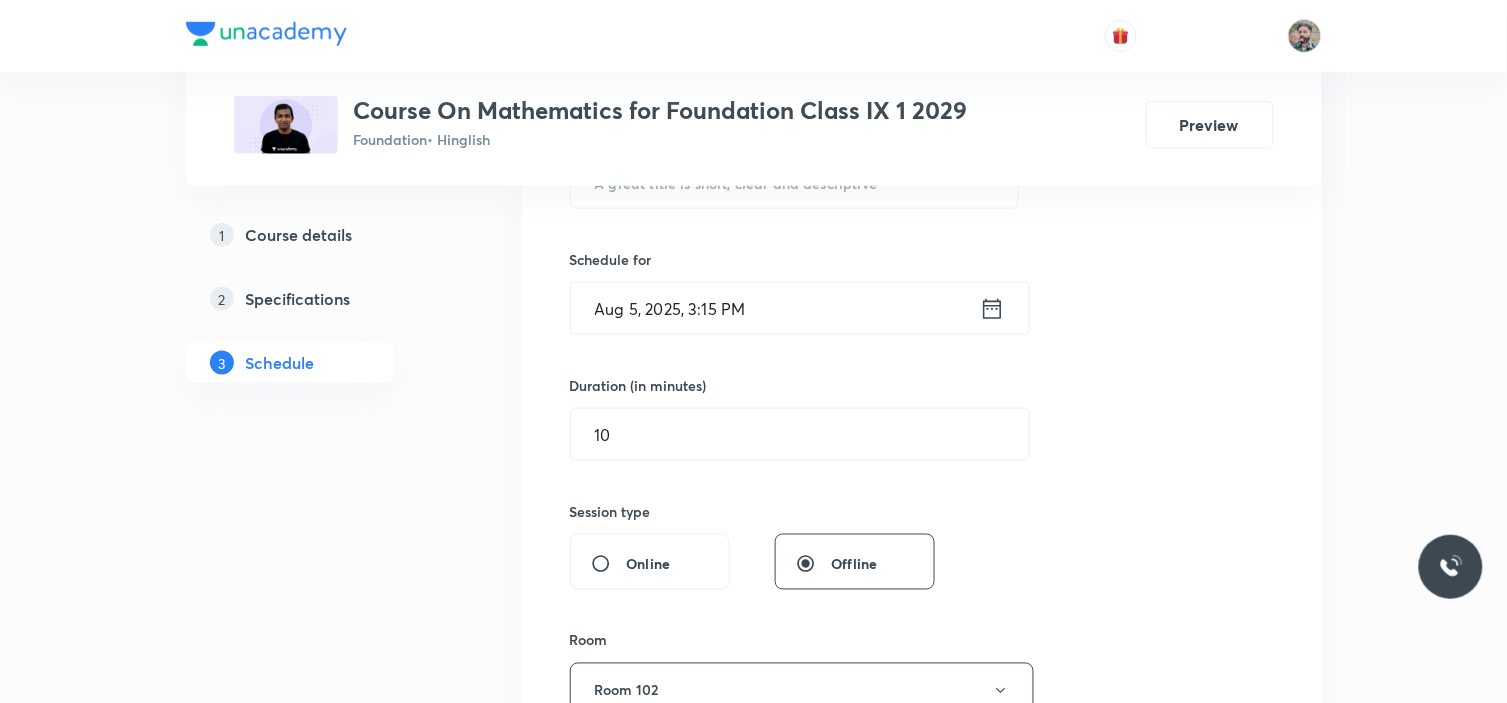 scroll, scrollTop: 333, scrollLeft: 0, axis: vertical 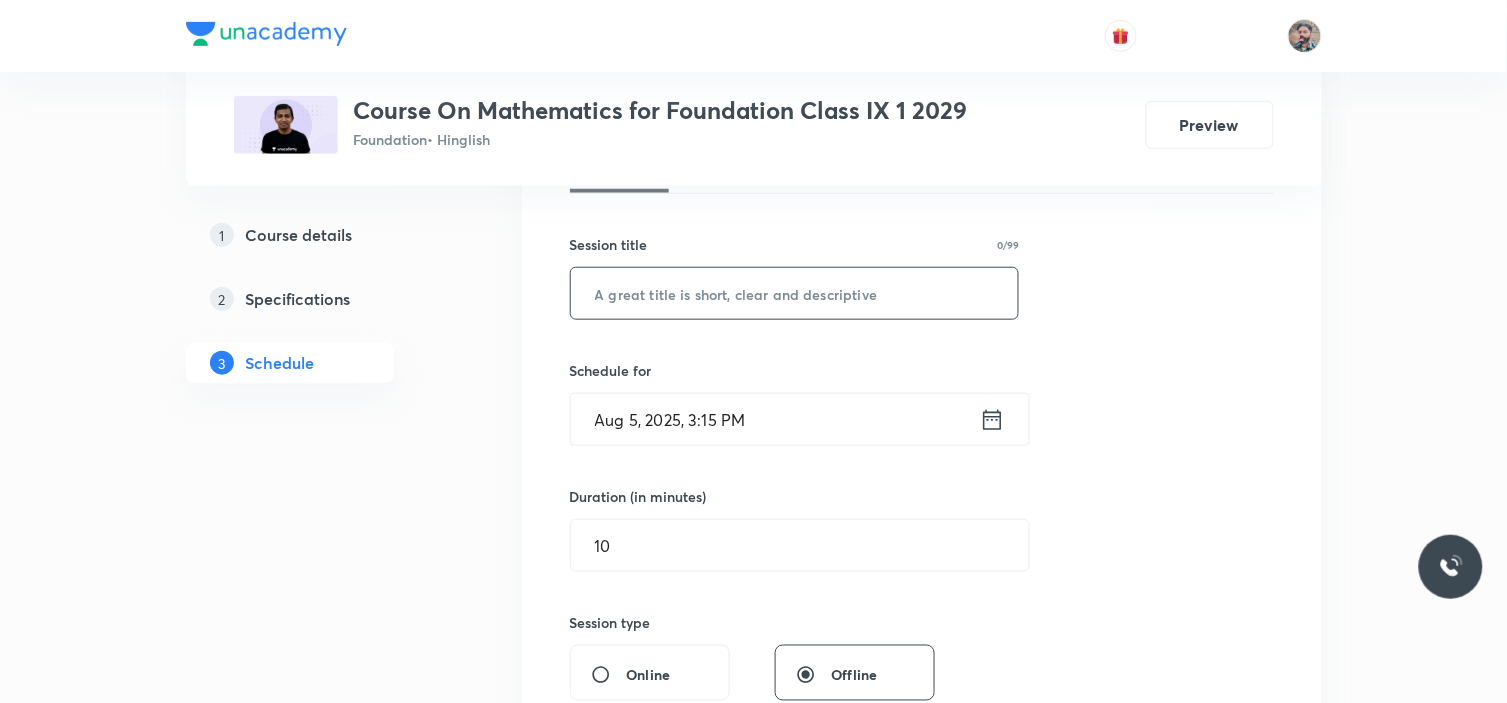 click at bounding box center [795, 293] 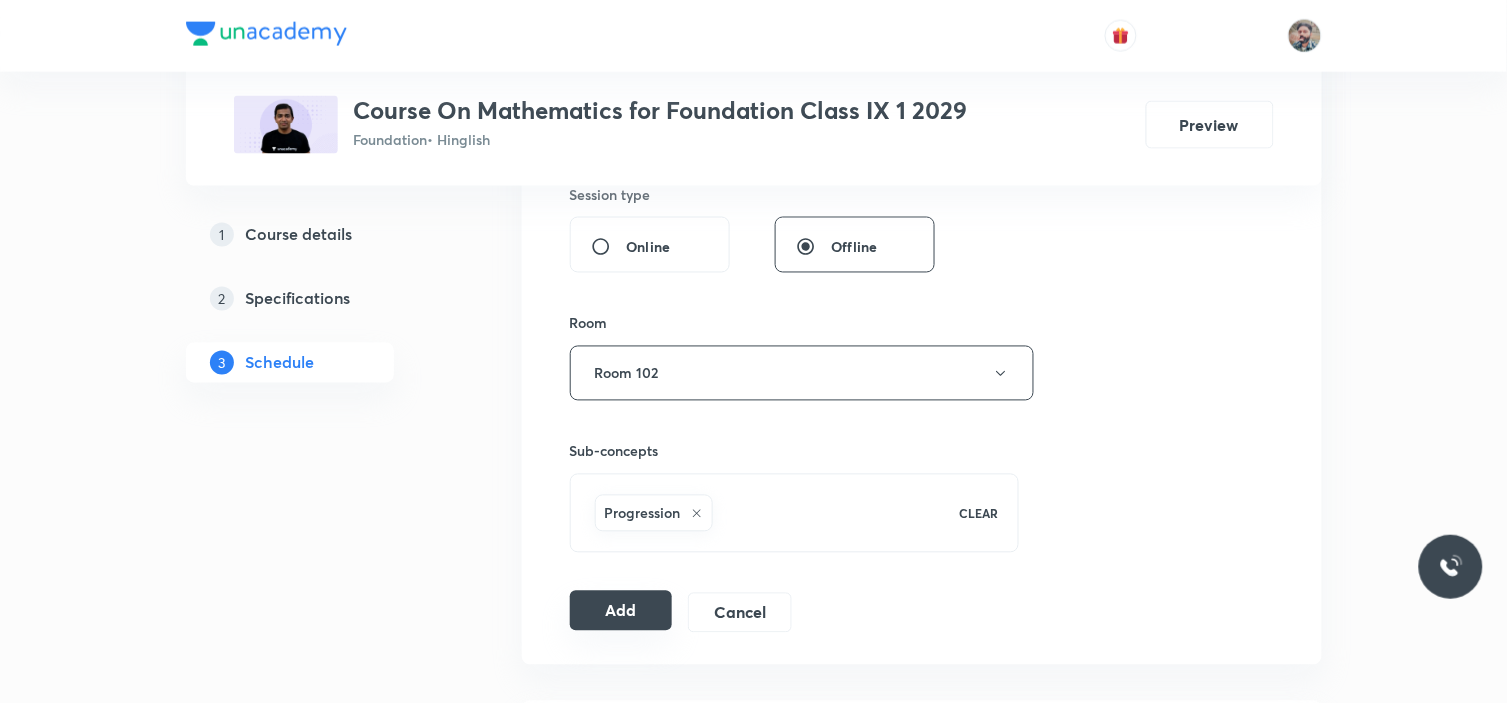scroll, scrollTop: 777, scrollLeft: 0, axis: vertical 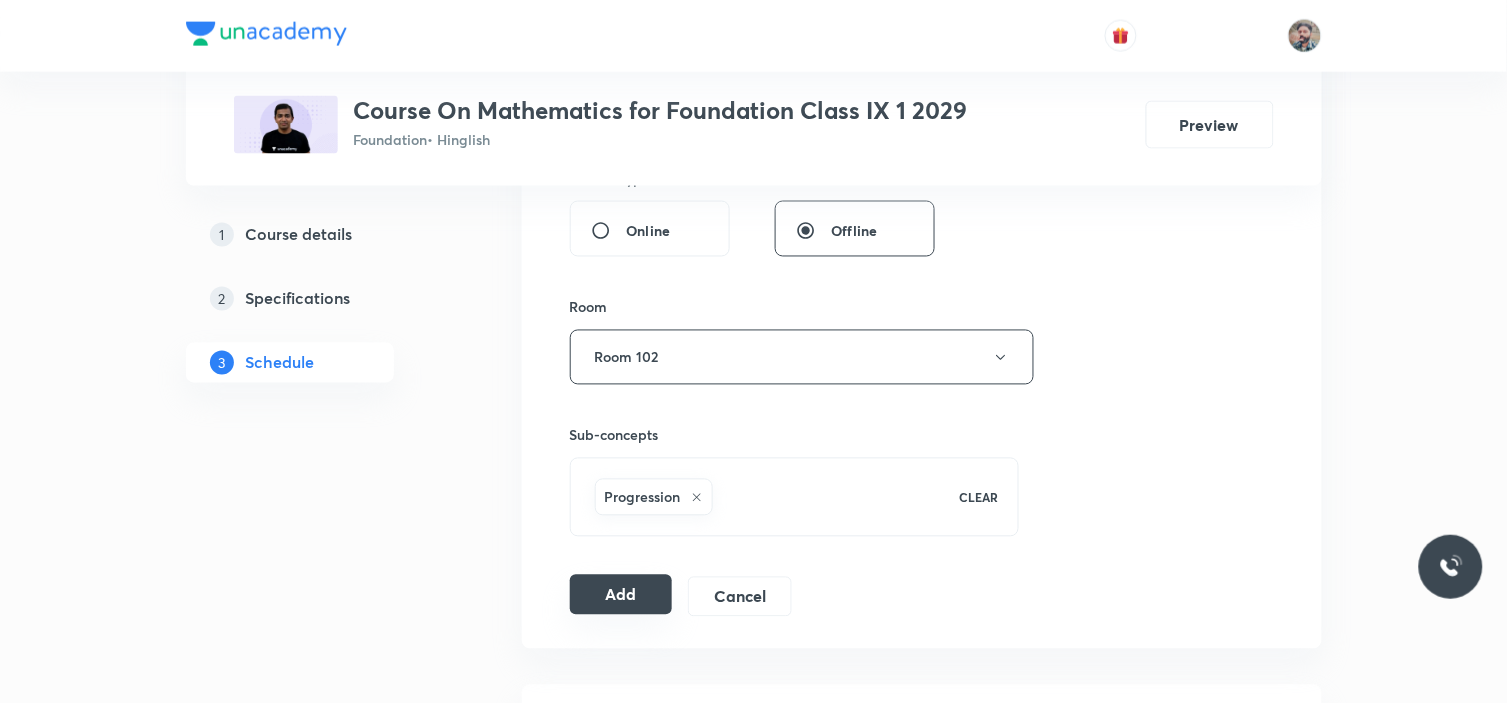 type on "Dummy" 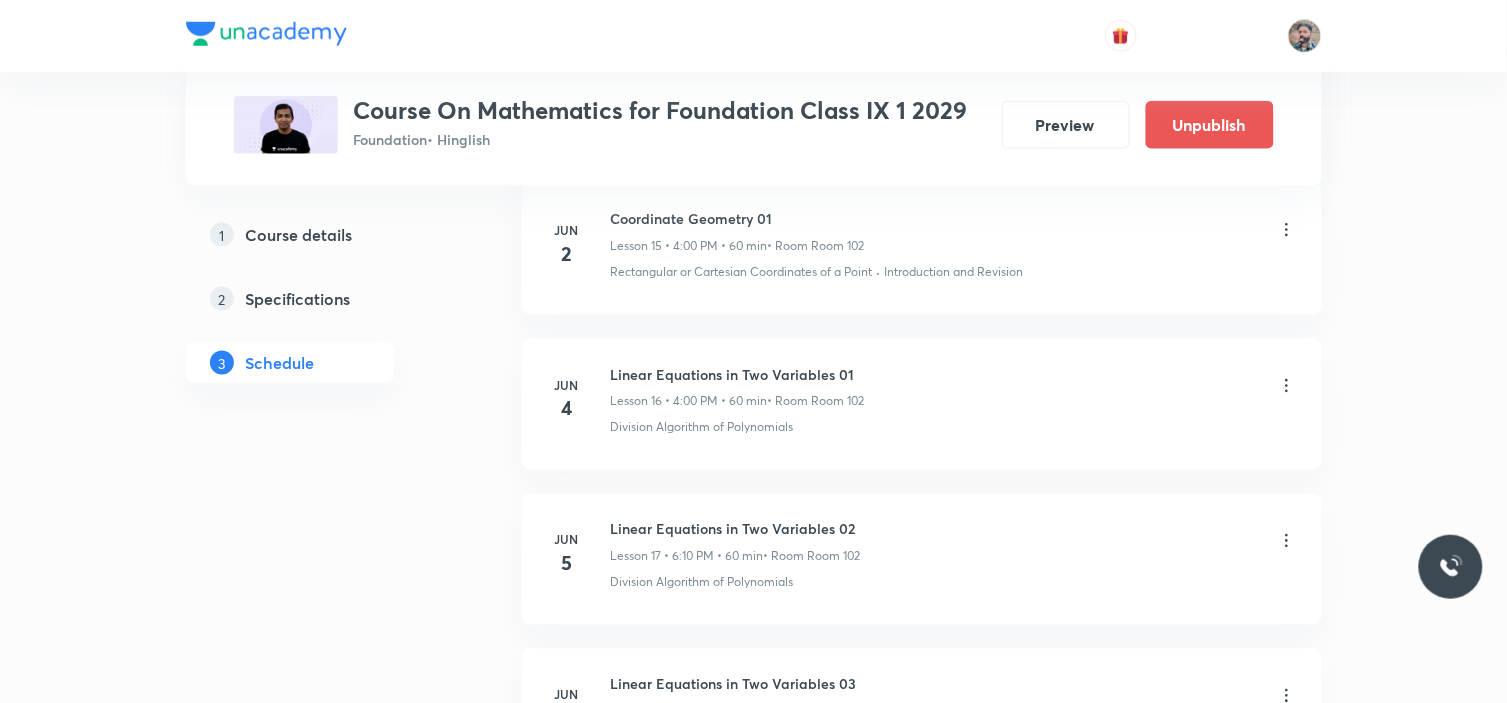 scroll, scrollTop: 4636, scrollLeft: 0, axis: vertical 